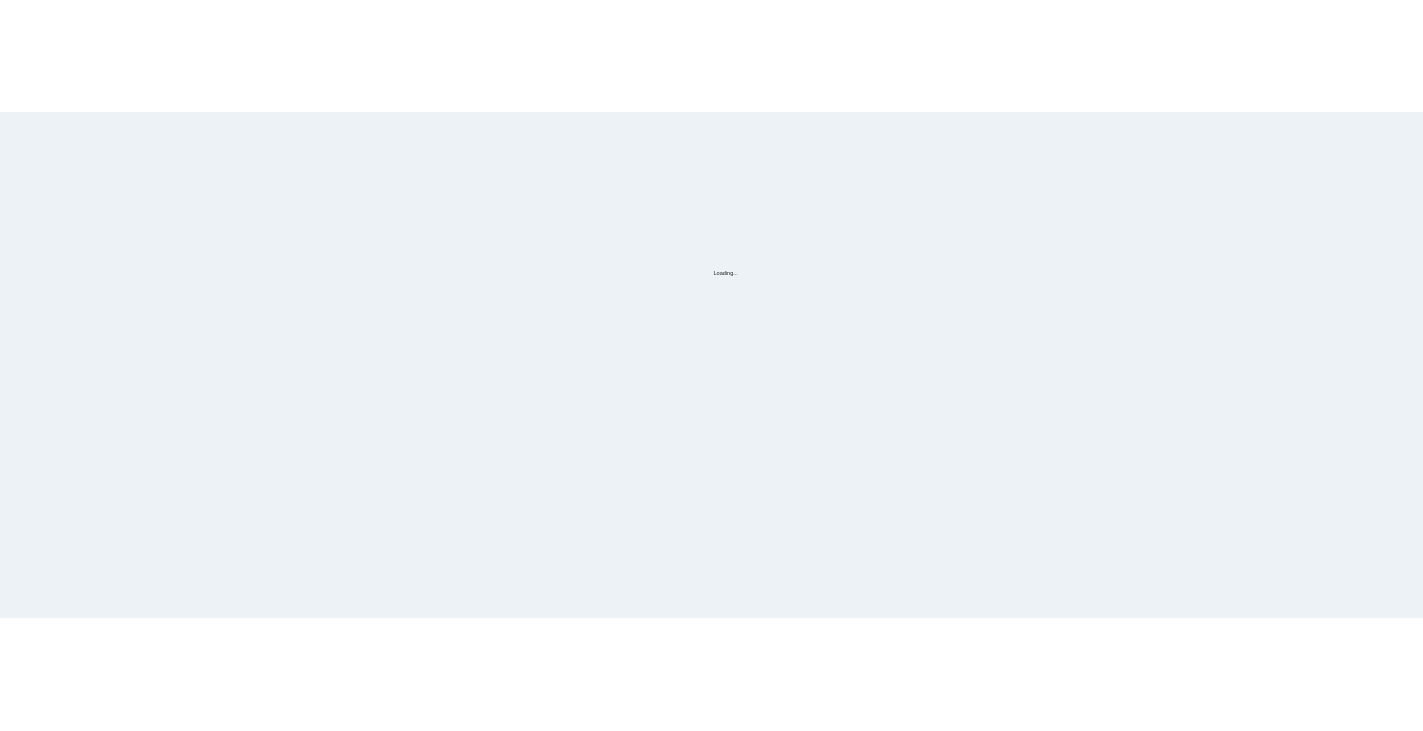 scroll, scrollTop: 0, scrollLeft: 0, axis: both 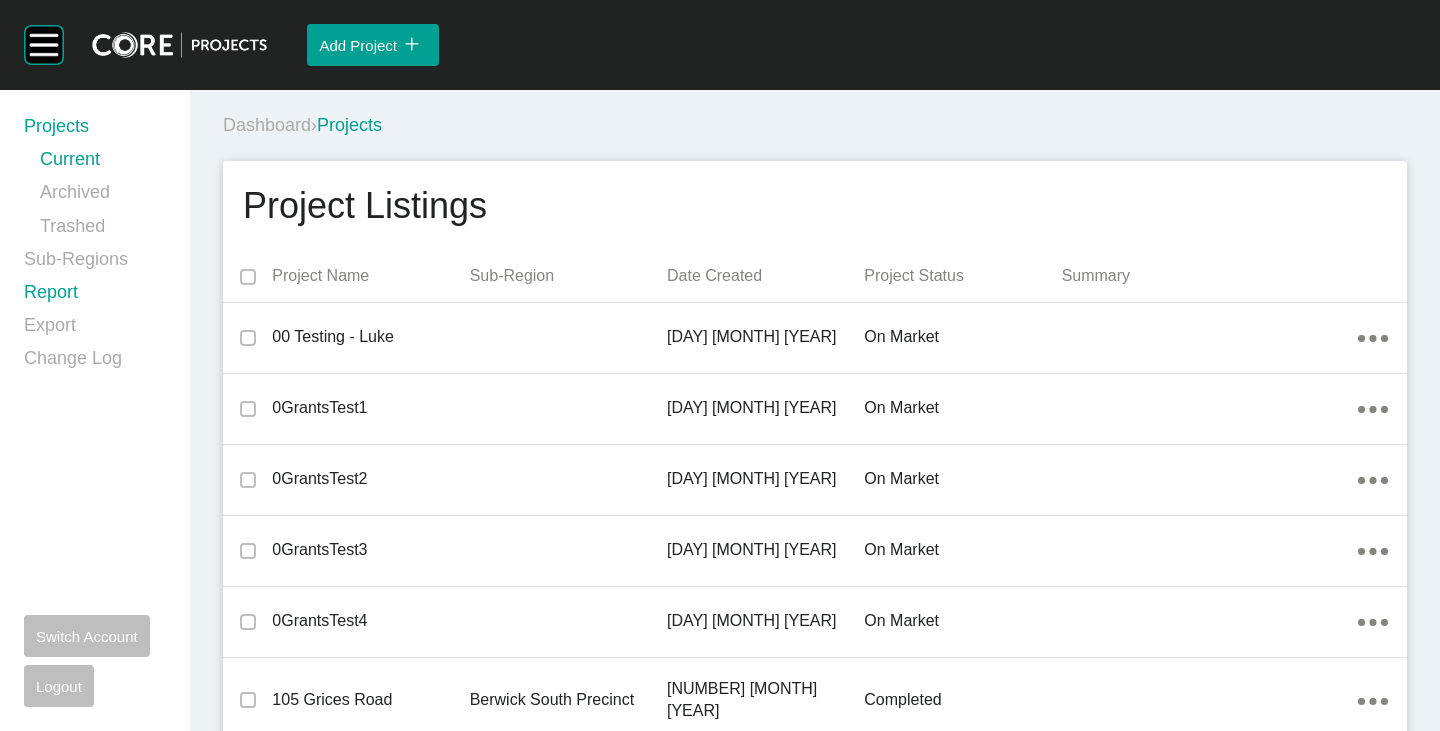 click on "Report" at bounding box center [95, 296] 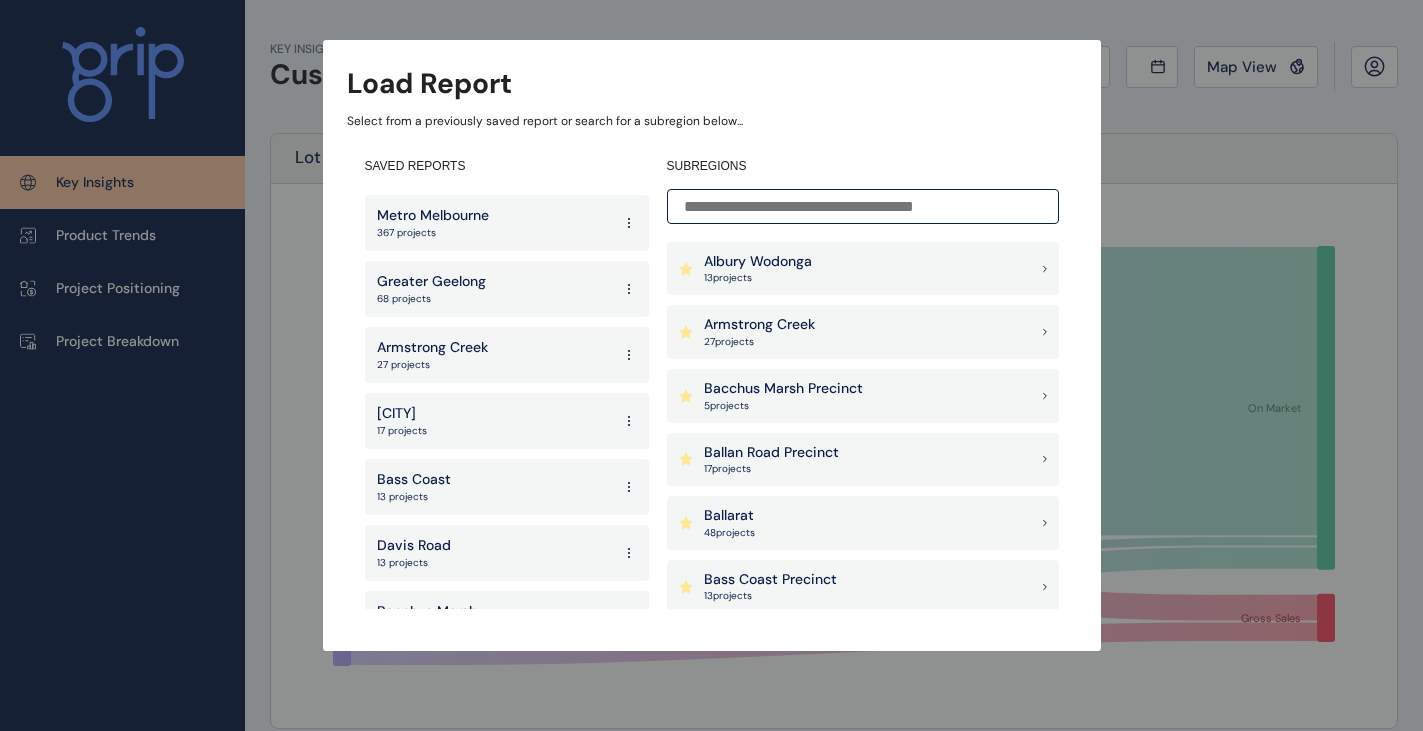 scroll, scrollTop: 3332, scrollLeft: 0, axis: vertical 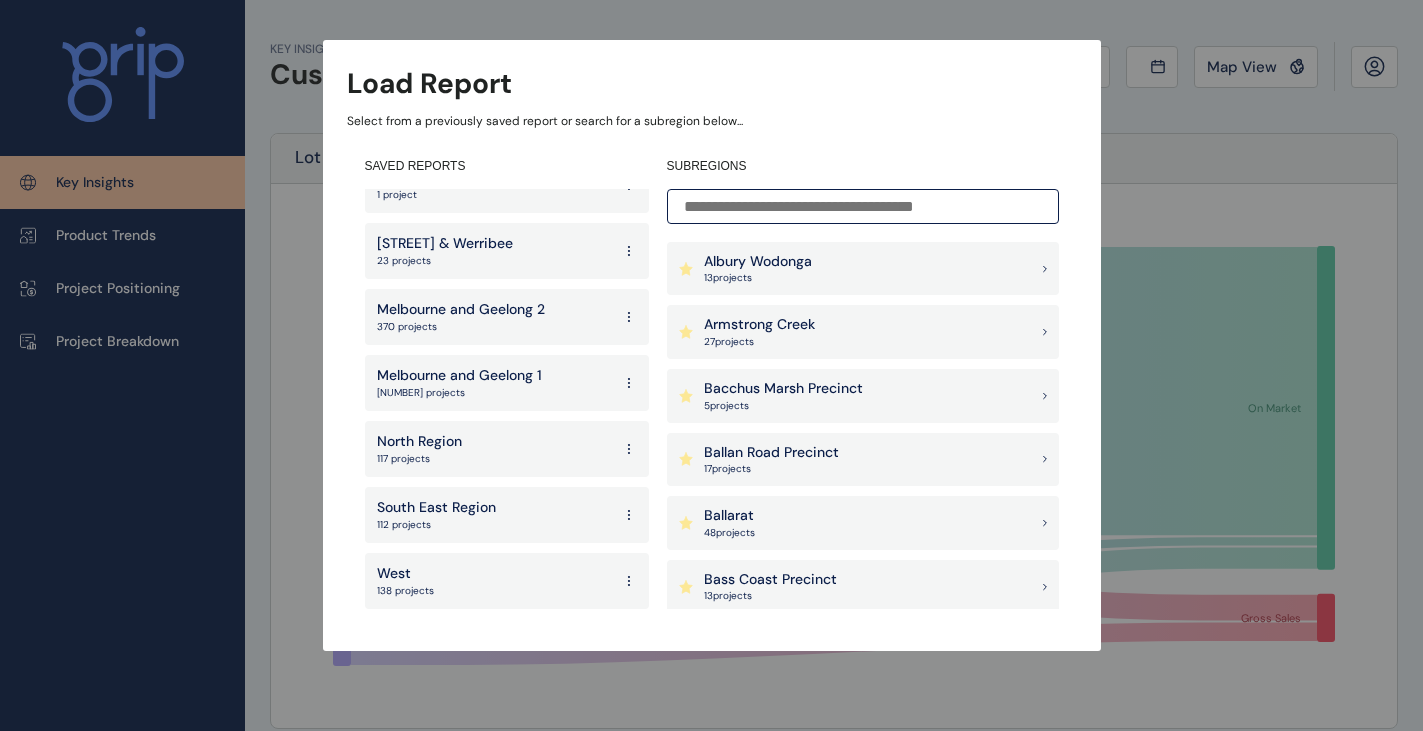 click on "Load Report Select from a previously saved report or search for a subregion below... SAVED REPORTS Melbourne and Geelong [NUMBER] projects Clyde [NUMBER] projects Officer Pakenham [NUMBER] projects Rockbank Truganina [NUMBER] projects Plumpton Precinct [NUMBER] projects Kilmore [NUMBER] projects Stockland North Report [NUMBER] projects 3L Alliance [NUMBER] projects Casey [NUMBER] projects Cardinia [NUMBER] projects Mitchell [NUMBER] projects Whittlesea [NUMBER] projects Hume [NUMBER] projects City of Melton [NUMBER] projects Wyndham [NUMBER] projects Core Projects [NUMBER] projects Berwick Bacchus [NUMBER] projects Truganina/Tarneit [NUMBER] projects Drouin-Warragul [NUMBER] projects Pakenham East [NUMBER] [NUMBER] projects Curlewis Competitors [NUMBER] projects Casey [NUMBER] projects Werribee Wyndham Vale [NUMBER] projects Armstrong Creek + Lara [NUMBER] projects Charlemont [NUMBER] projects Greater Shepparton [NUMBER] projects Latrobe Valley [NUMBER] projects Mount Duneed [NUMBER] projects Armstrong Creek suburb [NUMBER] projects Bendigo [NUMBER] projects Greenvale [NUMBER] projects Tarneit excluding Greigs Road [NUMBER] projects Clyde Cranbourne Berwick [NUMBER] projects Ballarat [NUMBER] projects Wollert Sunbury" at bounding box center (711, 305) 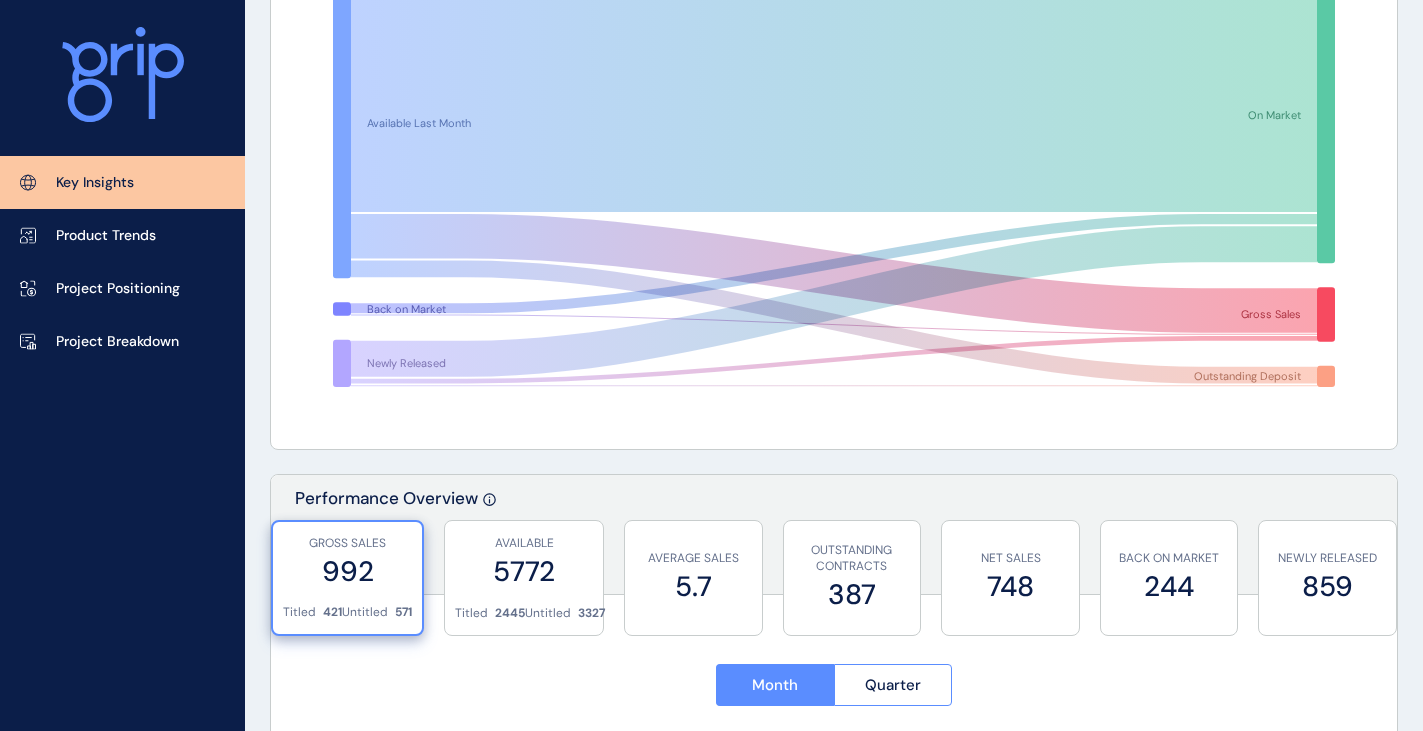 scroll, scrollTop: 0, scrollLeft: 0, axis: both 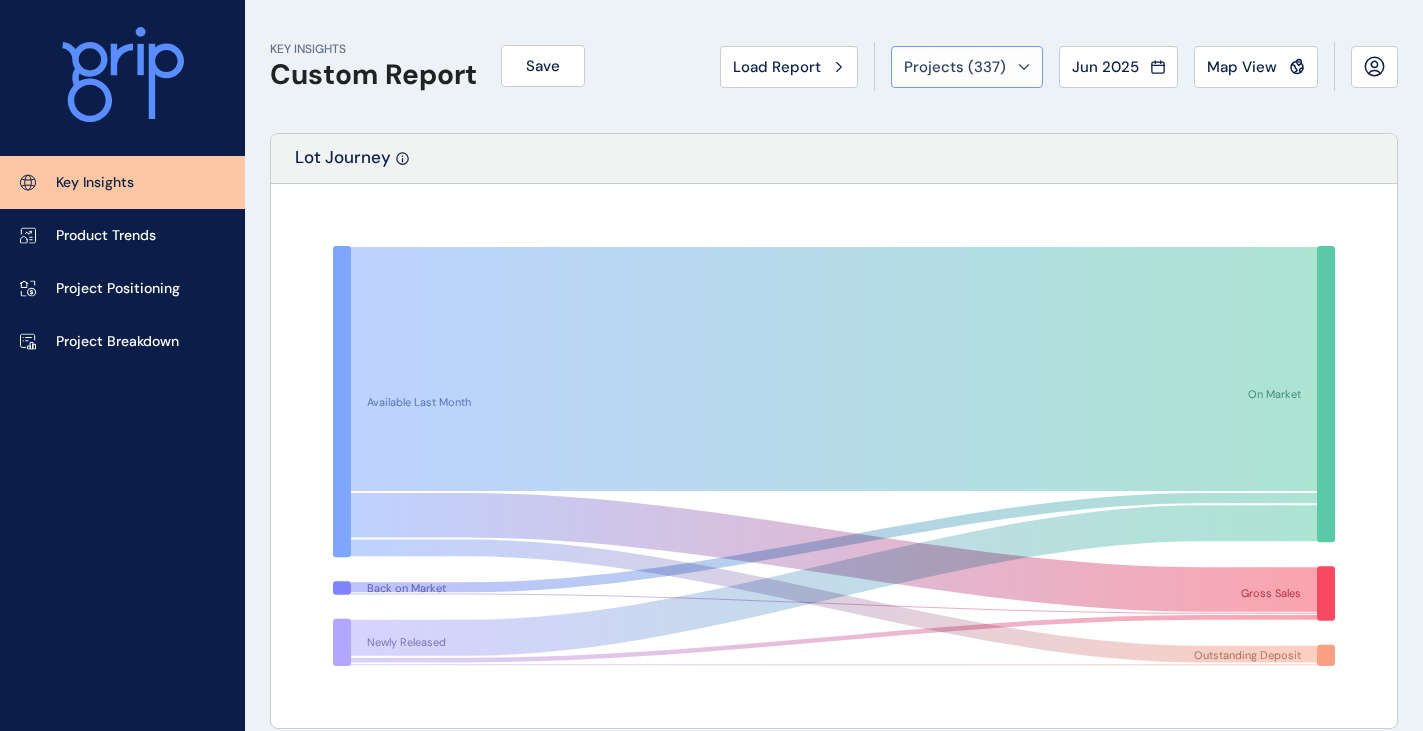 click on "Projects ( 337 )" at bounding box center (967, 67) 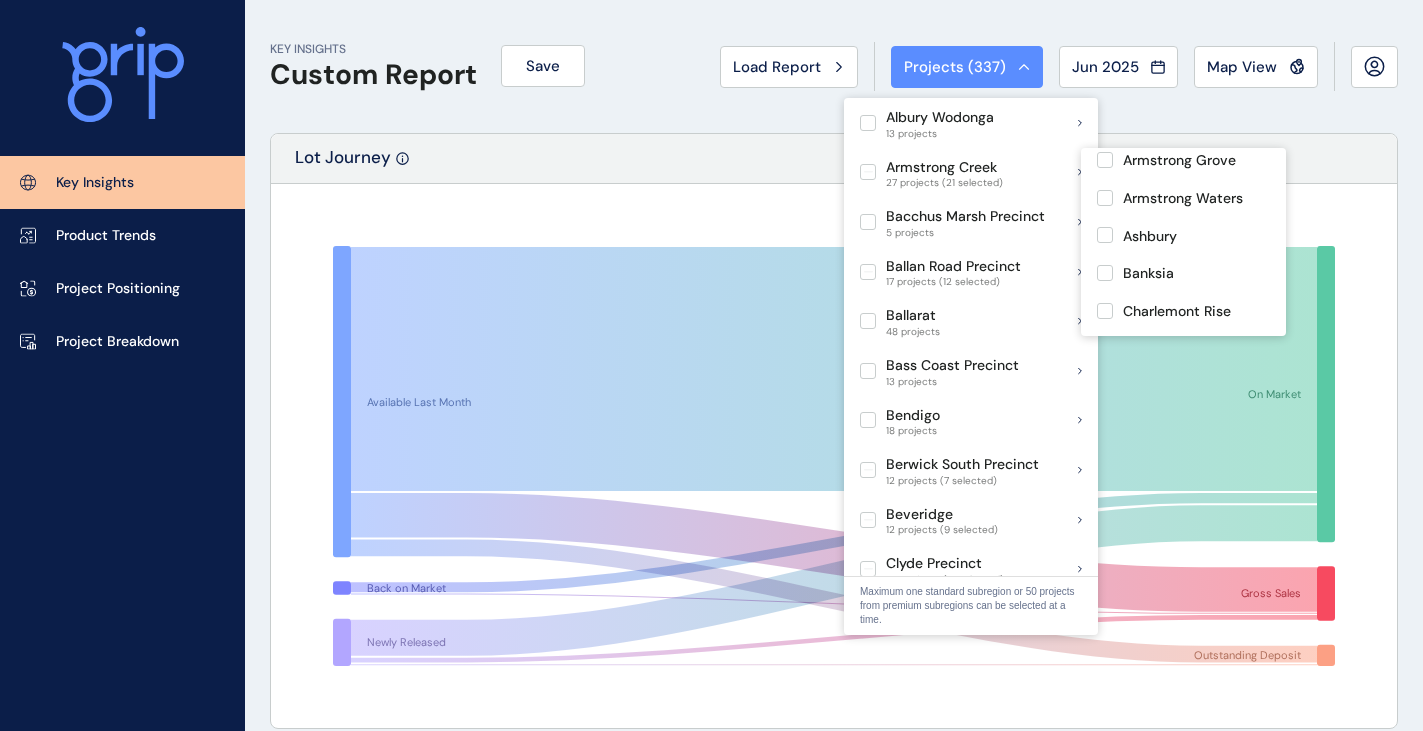 scroll, scrollTop: 100, scrollLeft: 0, axis: vertical 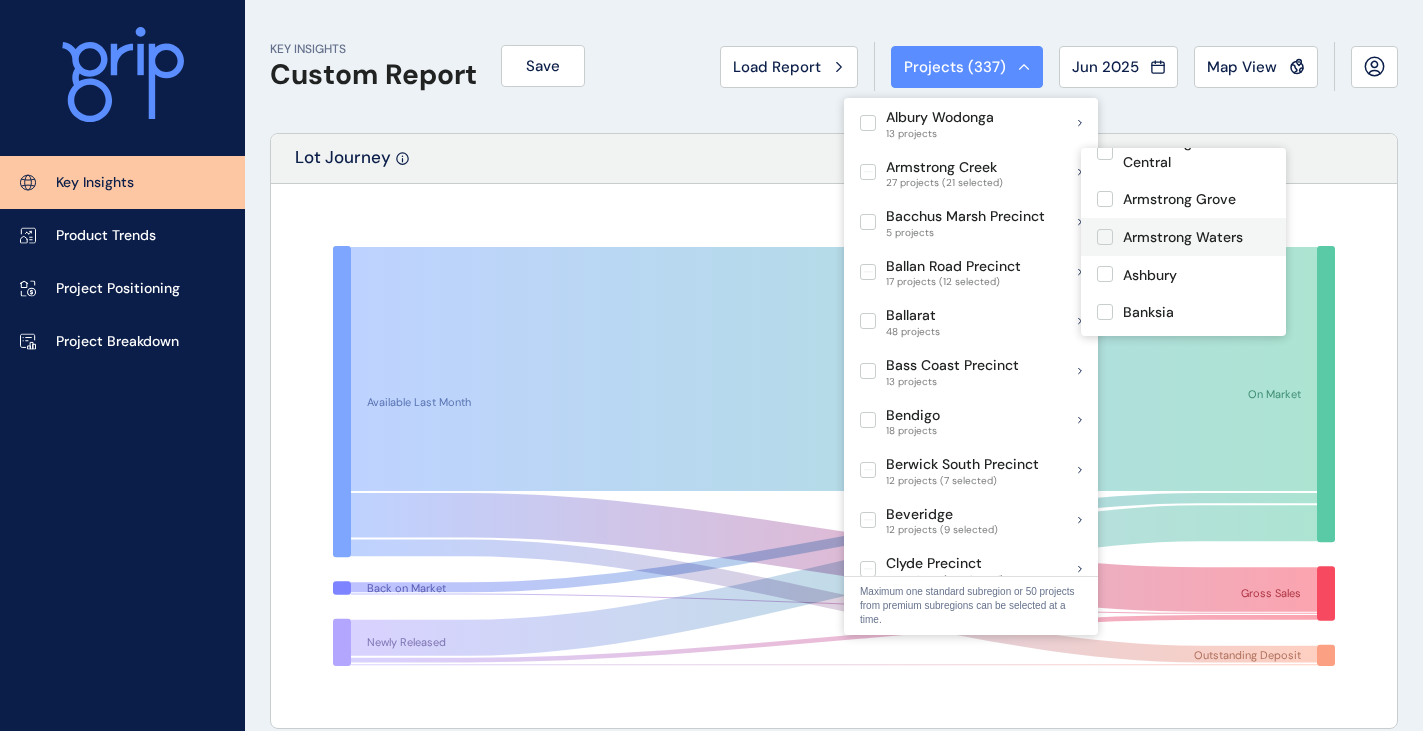 click at bounding box center (1105, 237) 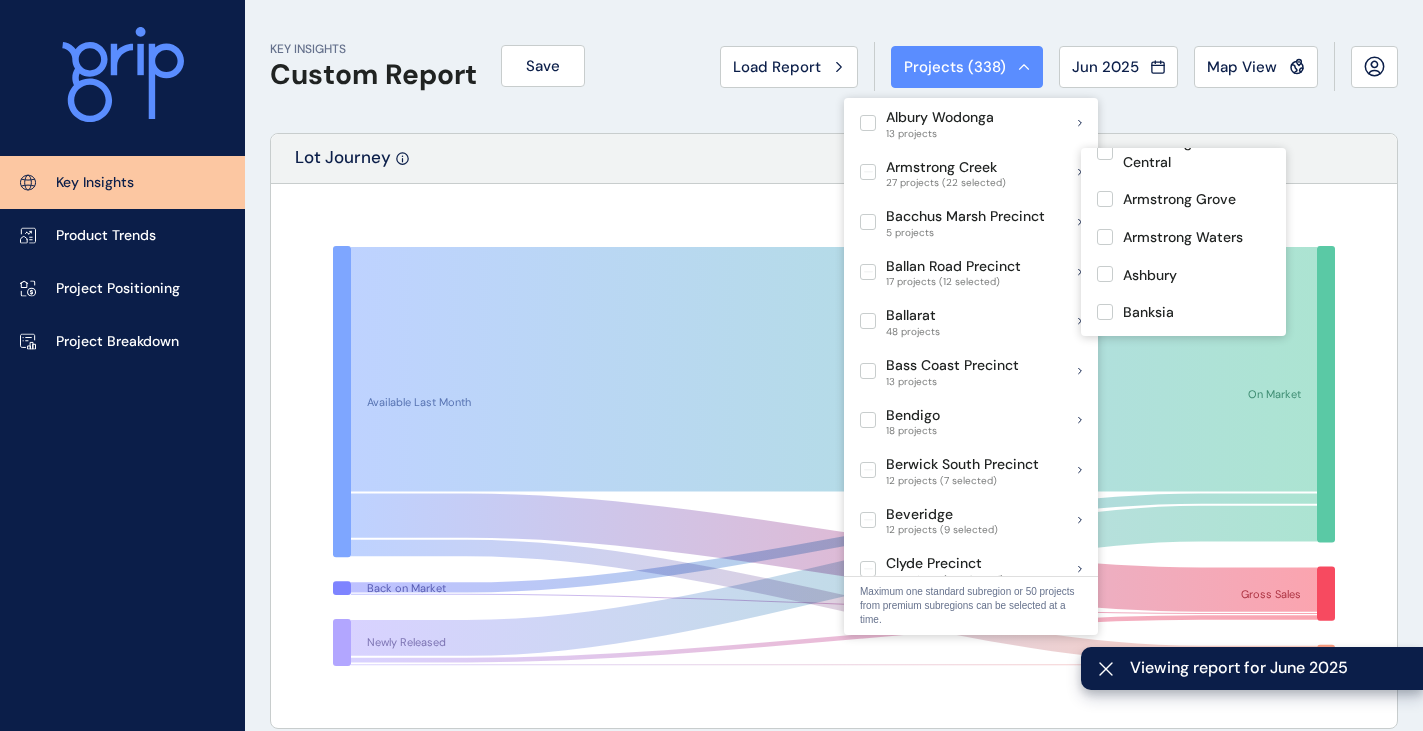 scroll, scrollTop: 500, scrollLeft: 0, axis: vertical 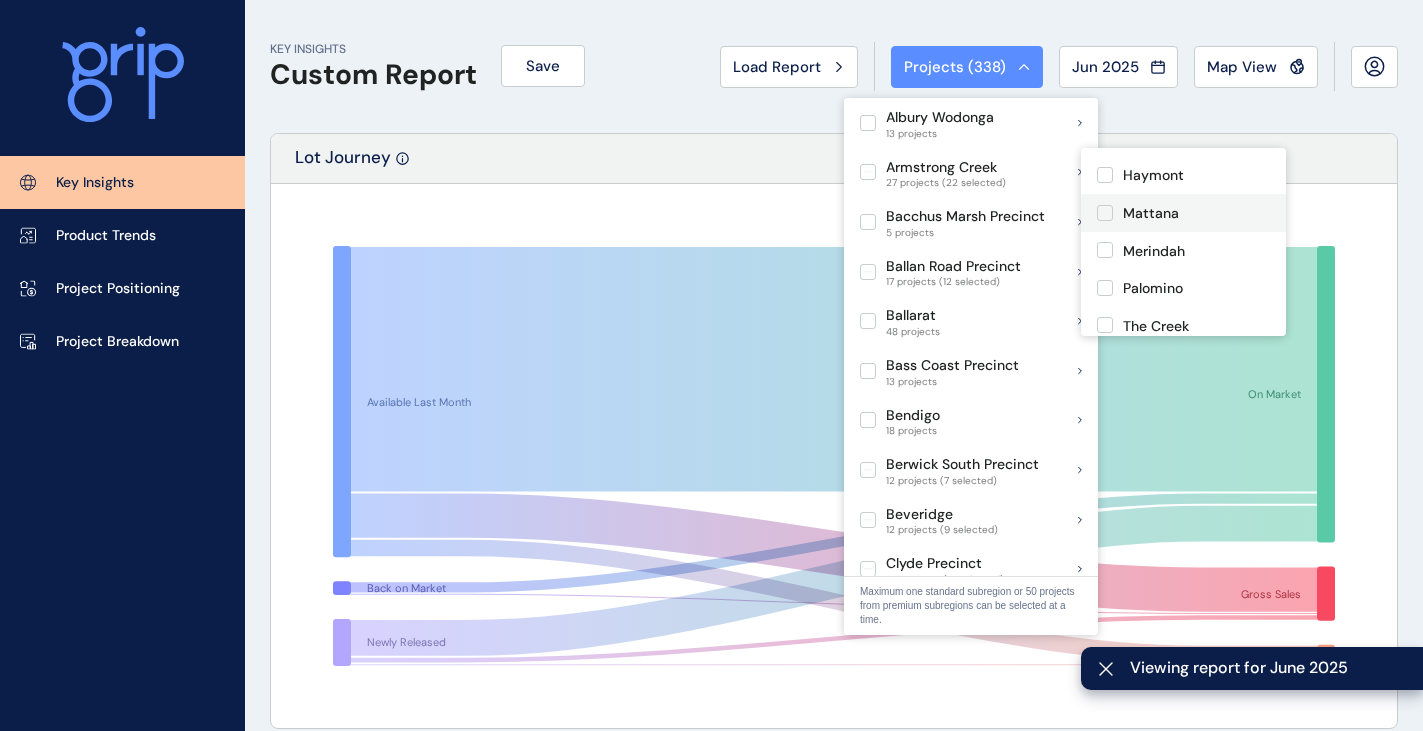 click at bounding box center (1105, 213) 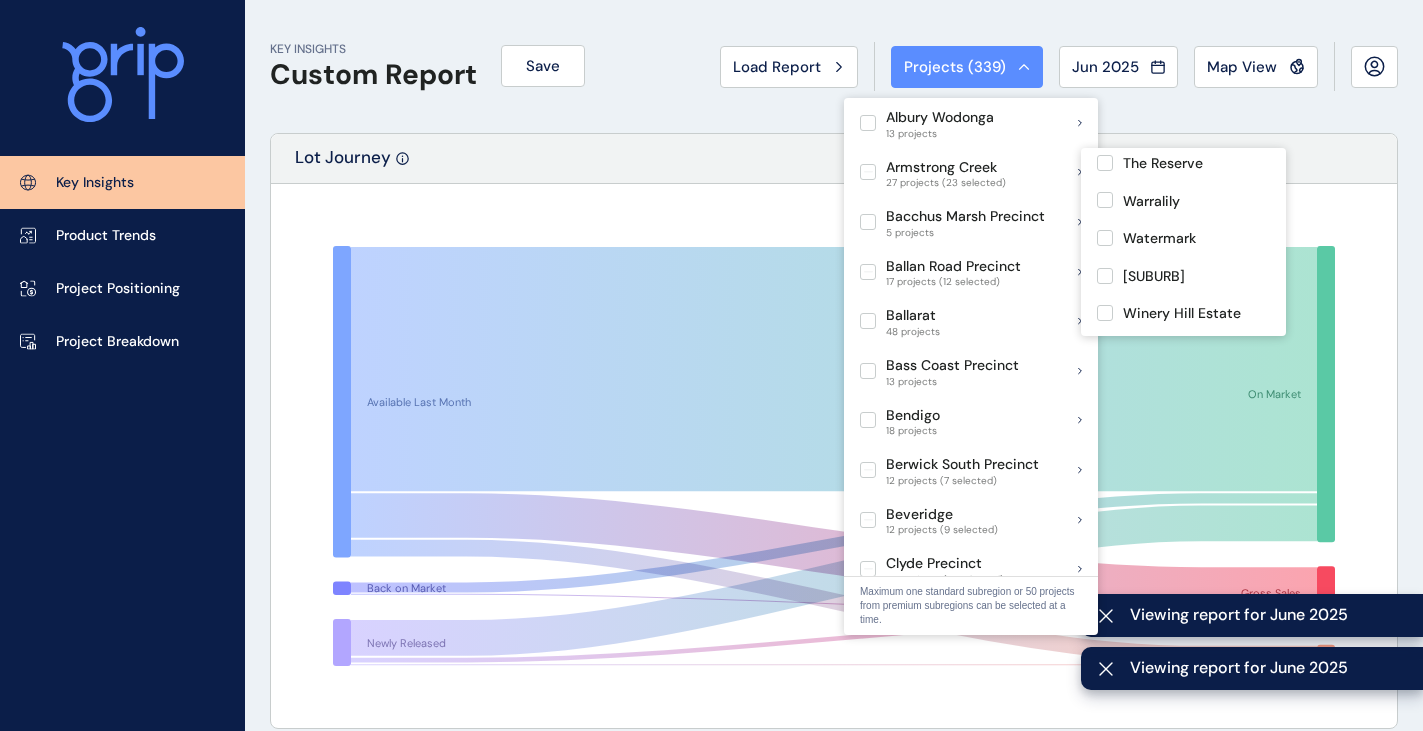 scroll, scrollTop: 866, scrollLeft: 0, axis: vertical 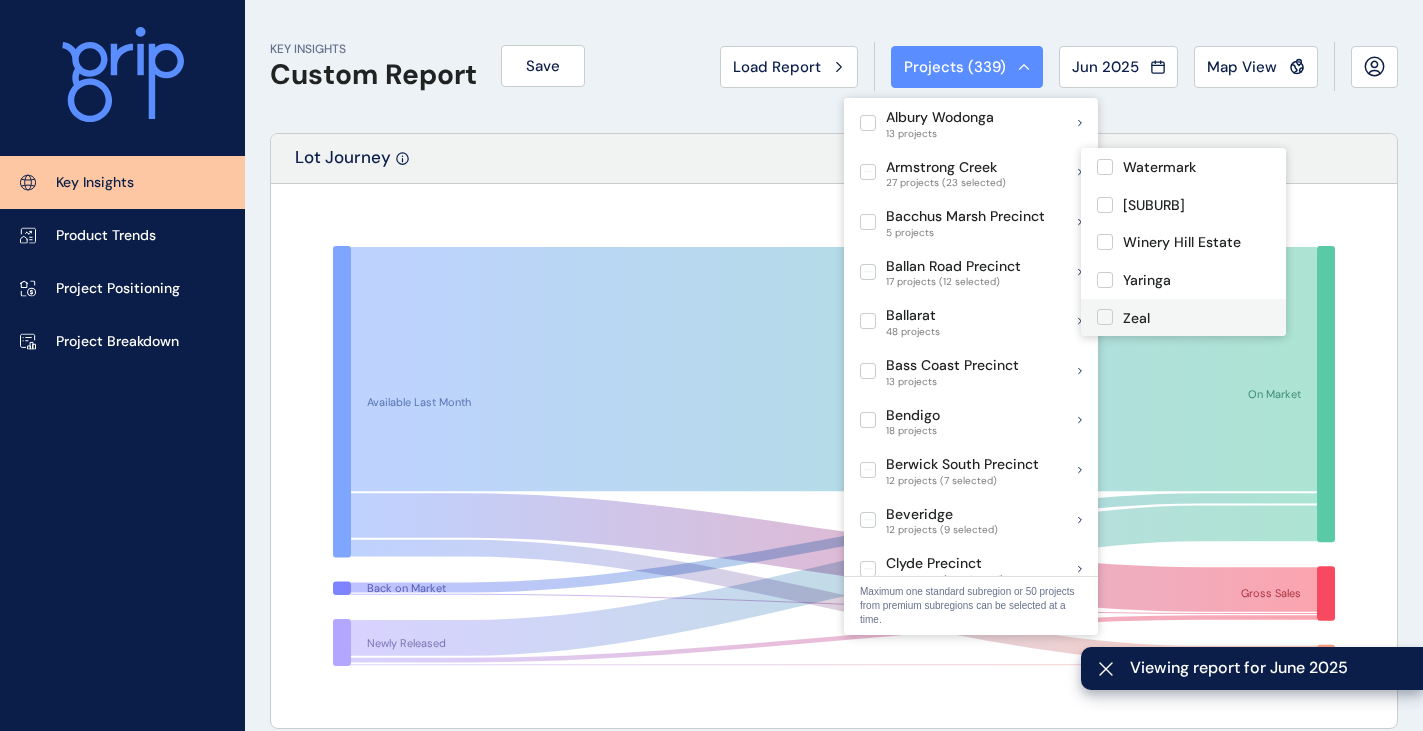 click at bounding box center [1105, 317] 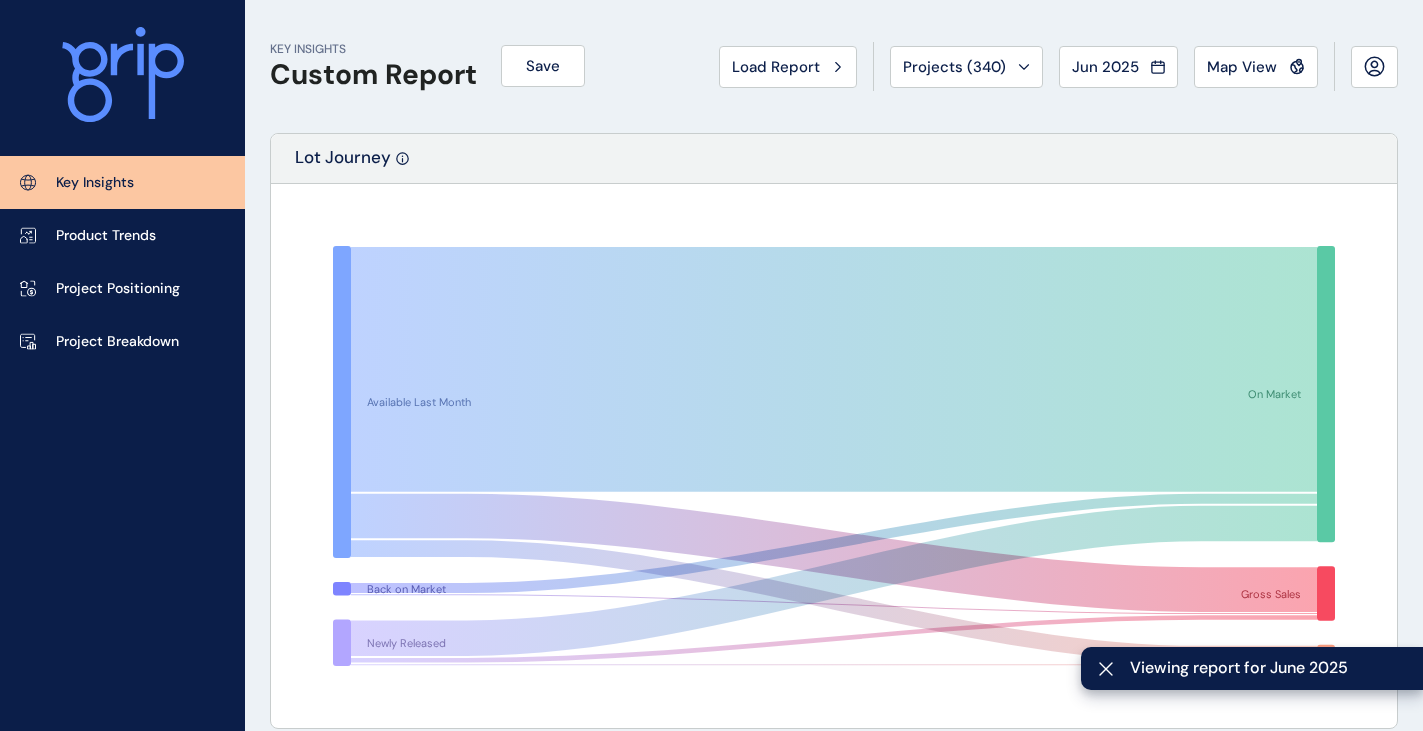 click on "KEY INSIGHTS Custom Report Save Load Report Projects ( 340 ) Jun 2025 2025 < > Jan No report is available for this period. New months are usually published 5 business days after the month start. Feb No report is available for this period. New months are usually published 5 business days after the month start. Mar No report is available for this period. New months are usually published 5 business days after the month start. Apr No report is available for this period. New months are usually published 5 business days after the month start. May No report is available for this period. New months are usually published 5 business days after the month start. Jun No report is available for this period. New months are usually published 5 business days after the month start. Jul No report is available for this period. New months are usually published 5 business days after the month start. Aug No report is available for this period. New months are usually published 5 business days after the month start. Sep Oct Nov Dec" at bounding box center (834, 66) 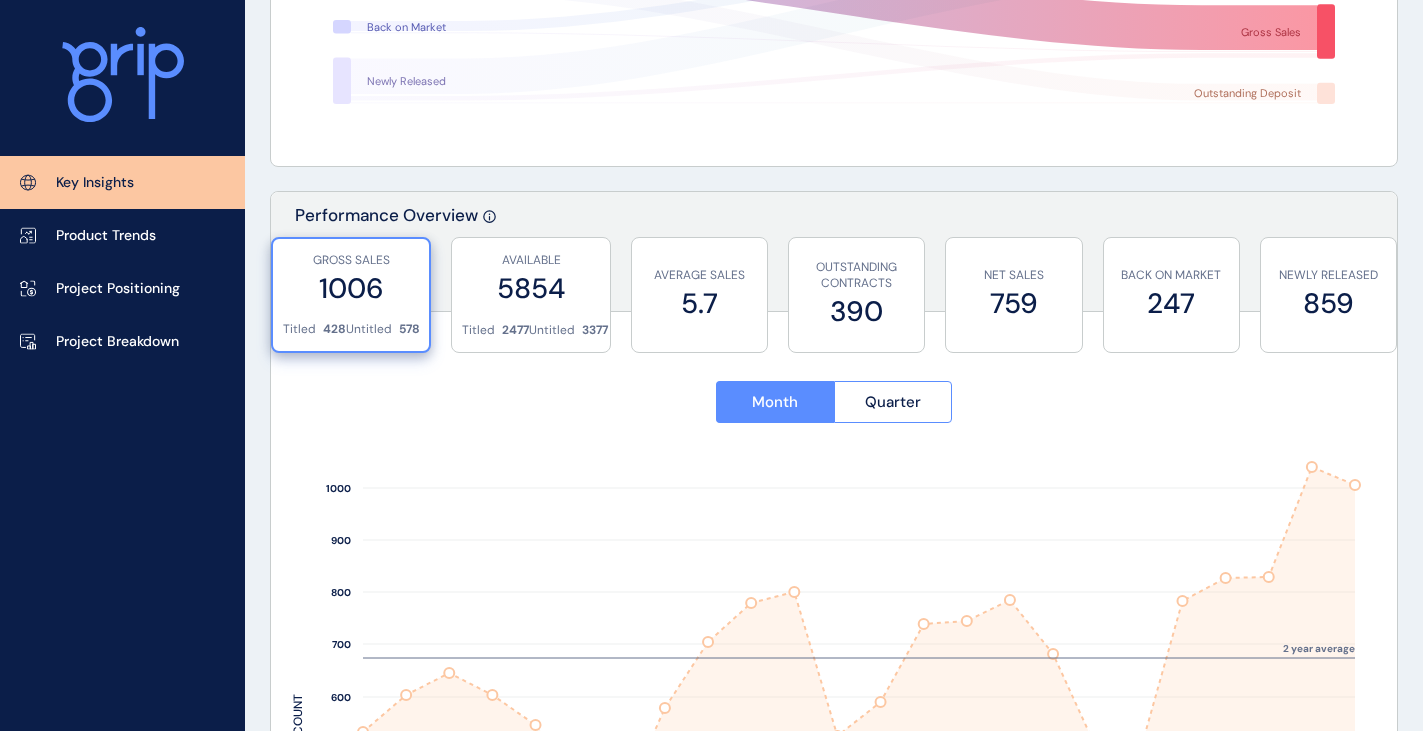 scroll, scrollTop: 600, scrollLeft: 0, axis: vertical 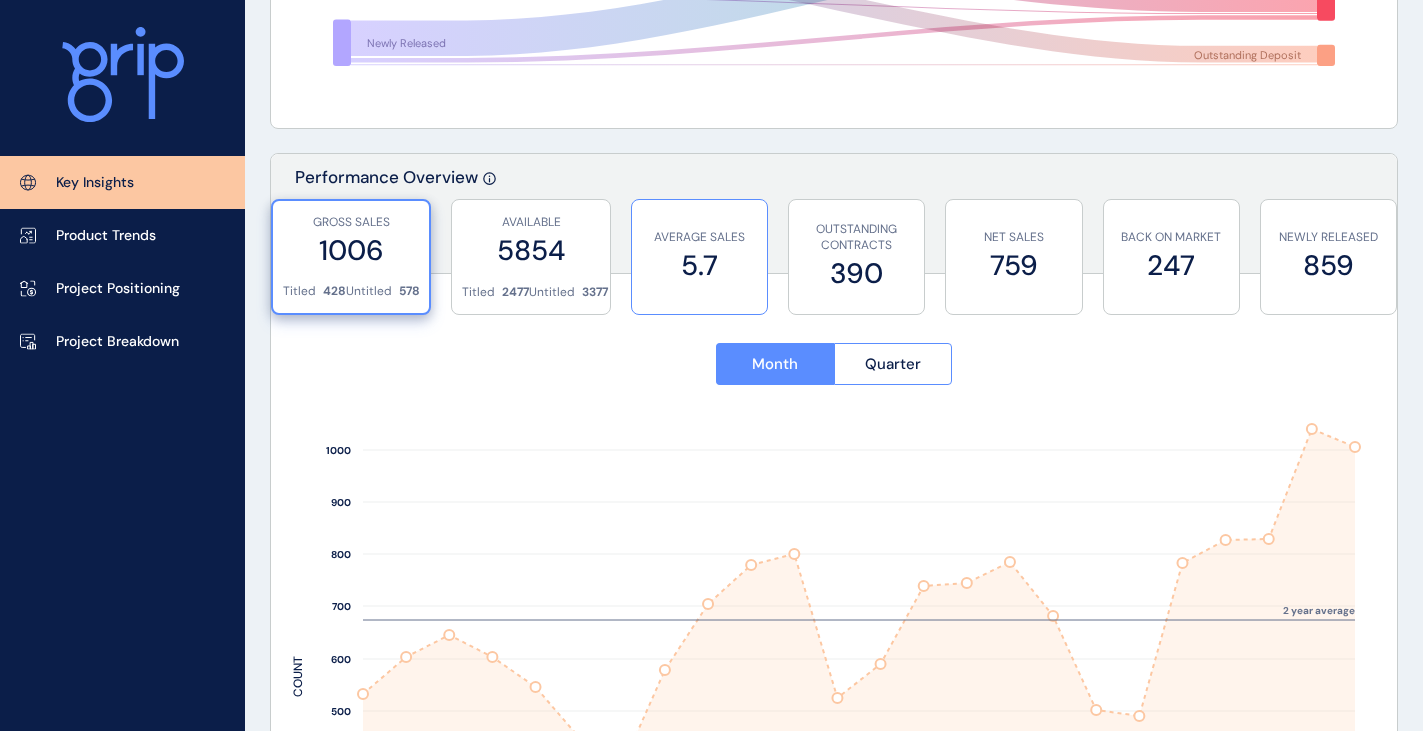 click on "5.7" at bounding box center [699, 265] 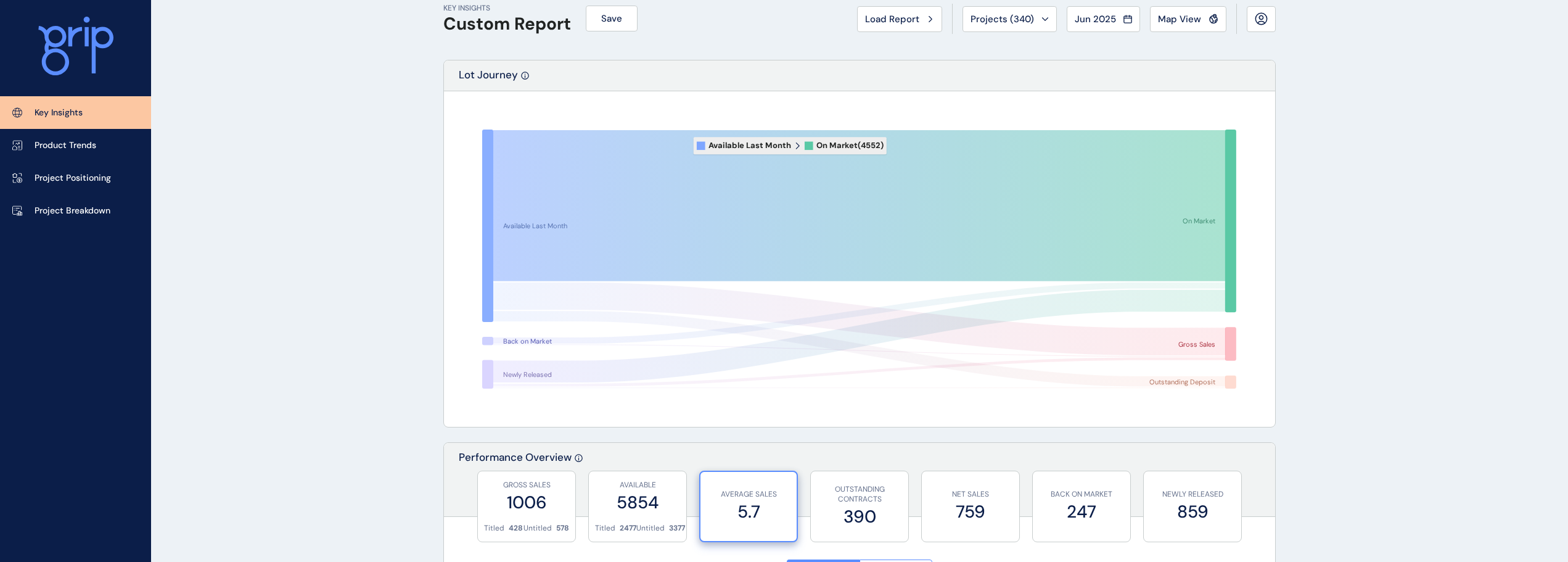 scroll, scrollTop: 0, scrollLeft: 0, axis: both 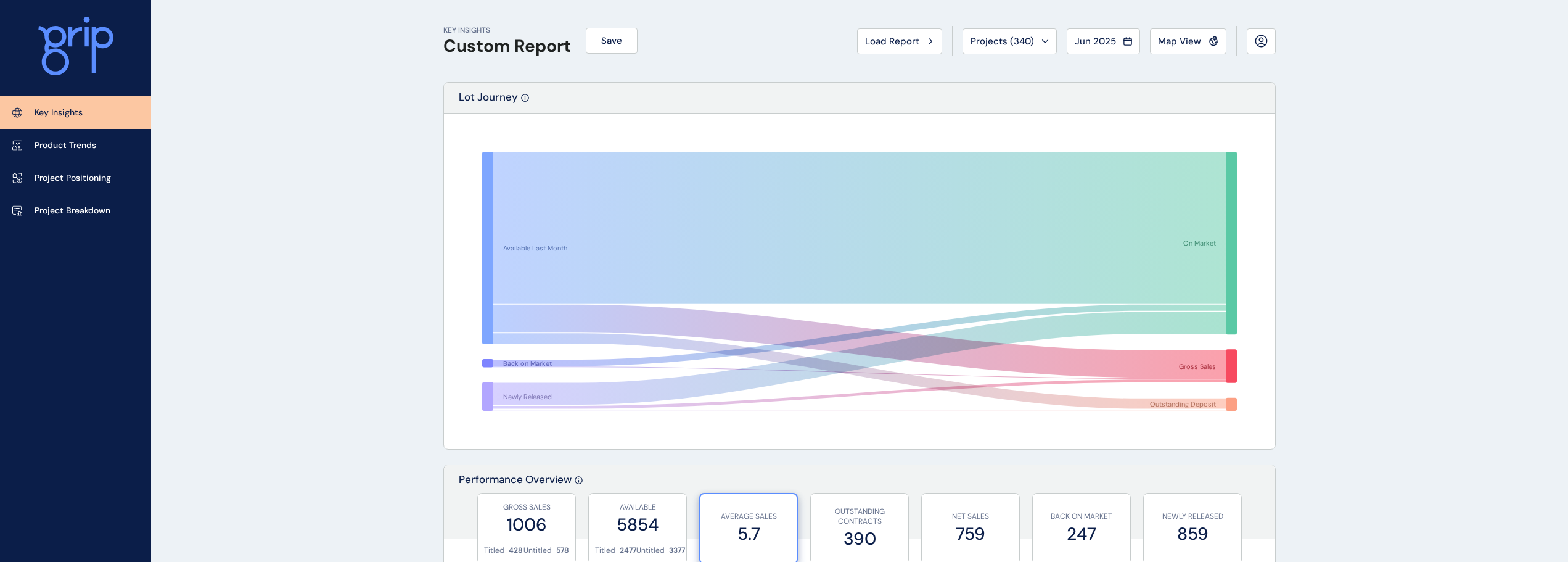 click on "KEY INSIGHTS Custom Report Save Load Report Projects ( 340 ) Jun 2025 2025 < > Jan No report is available for this period. New months are usually published 5 business days after the month start. Feb No report is available for this period. New months are usually published 5 business days after the month start. Mar No report is available for this period. New months are usually published 5 business days after the month start. Apr No report is available for this period. New months are usually published 5 business days after the month start. May No report is available for this period. New months are usually published 5 business days after the month start. Jun No report is available for this period. New months are usually published 5 business days after the month start. Jul No report is available for this period. New months are usually published 5 business days after the month start. Aug No report is available for this period. New months are usually published 5 business days after the month start. Sep Oct Nov Dec" at bounding box center [860, 41] 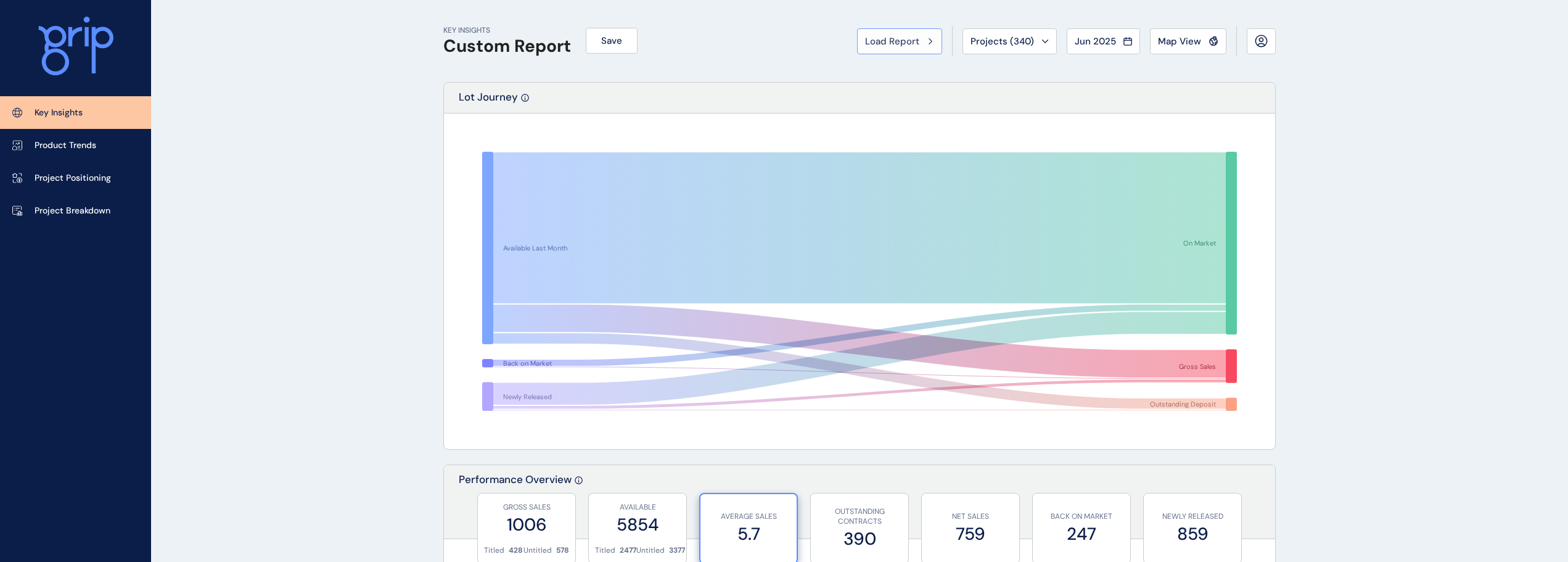 click on "Load Report" at bounding box center (892, 41) 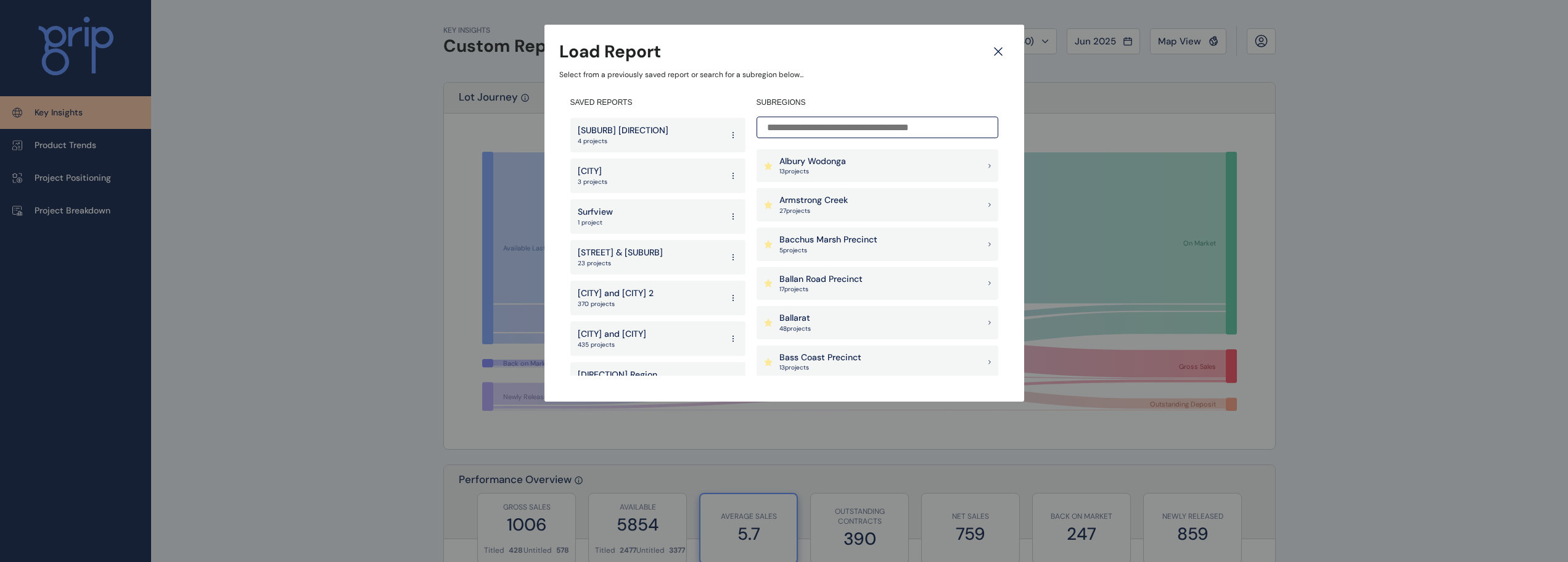 scroll, scrollTop: 2056, scrollLeft: 0, axis: vertical 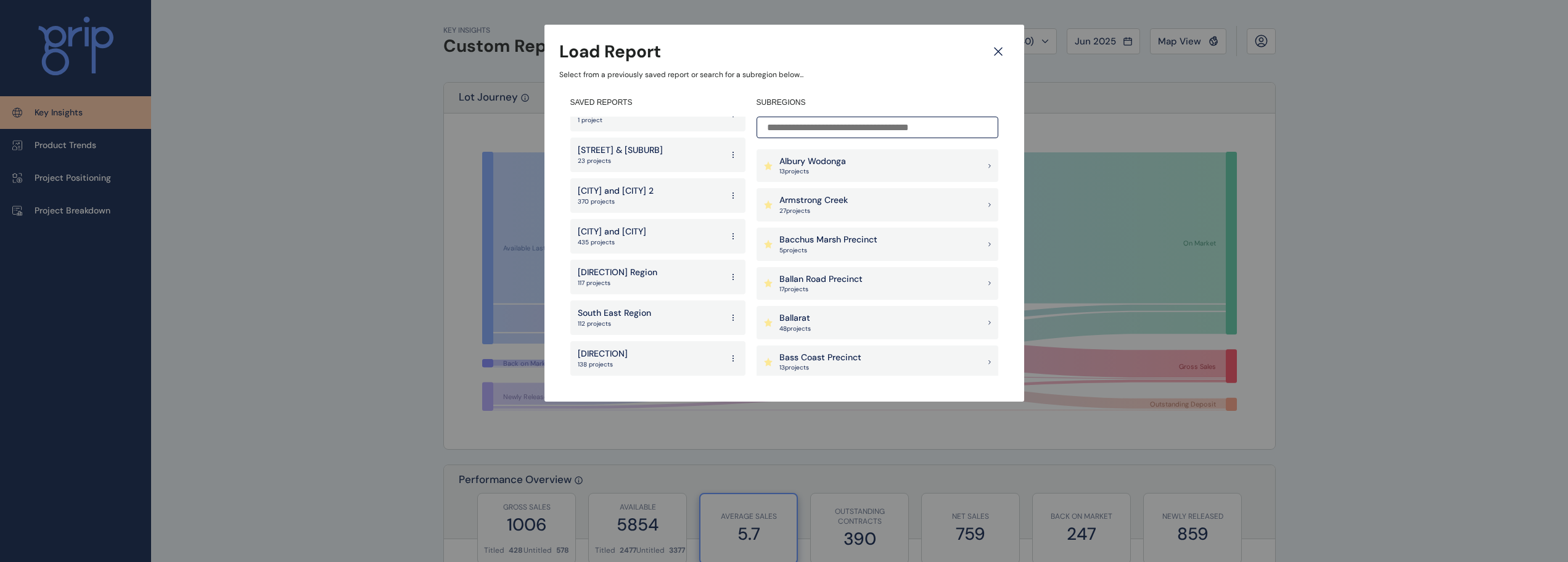 click on "West" at bounding box center [602, 354] 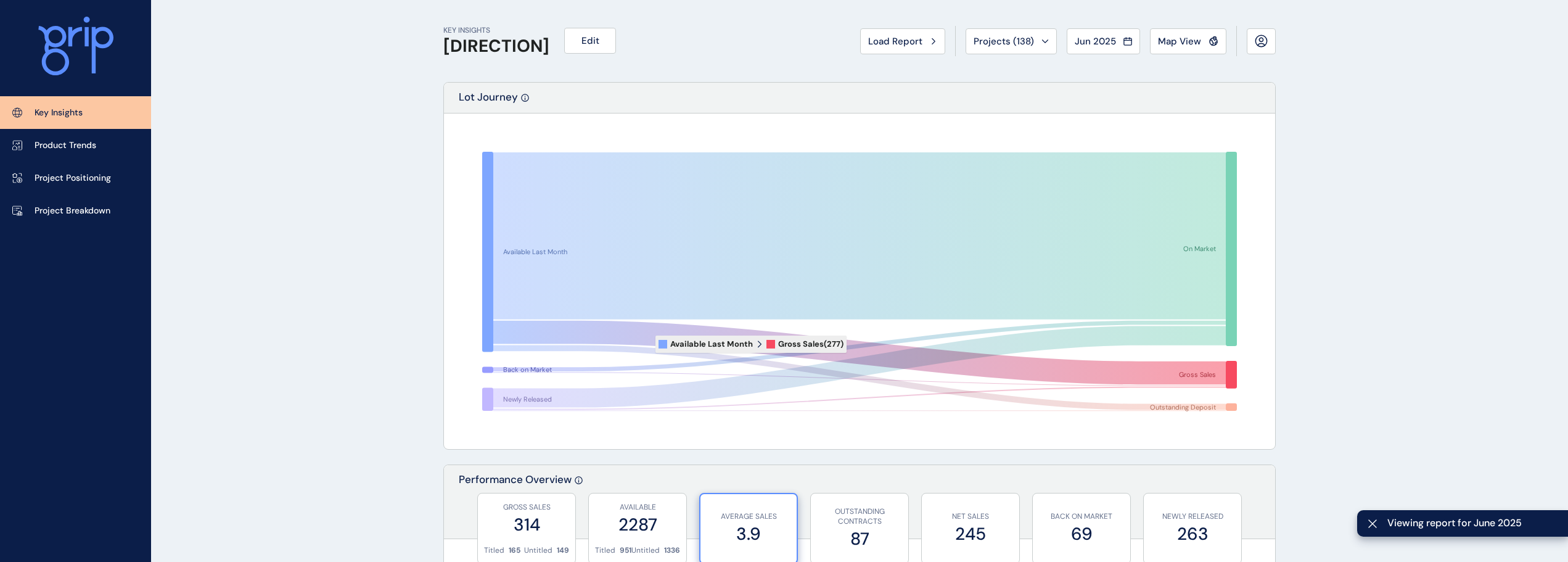 scroll, scrollTop: 108, scrollLeft: 0, axis: vertical 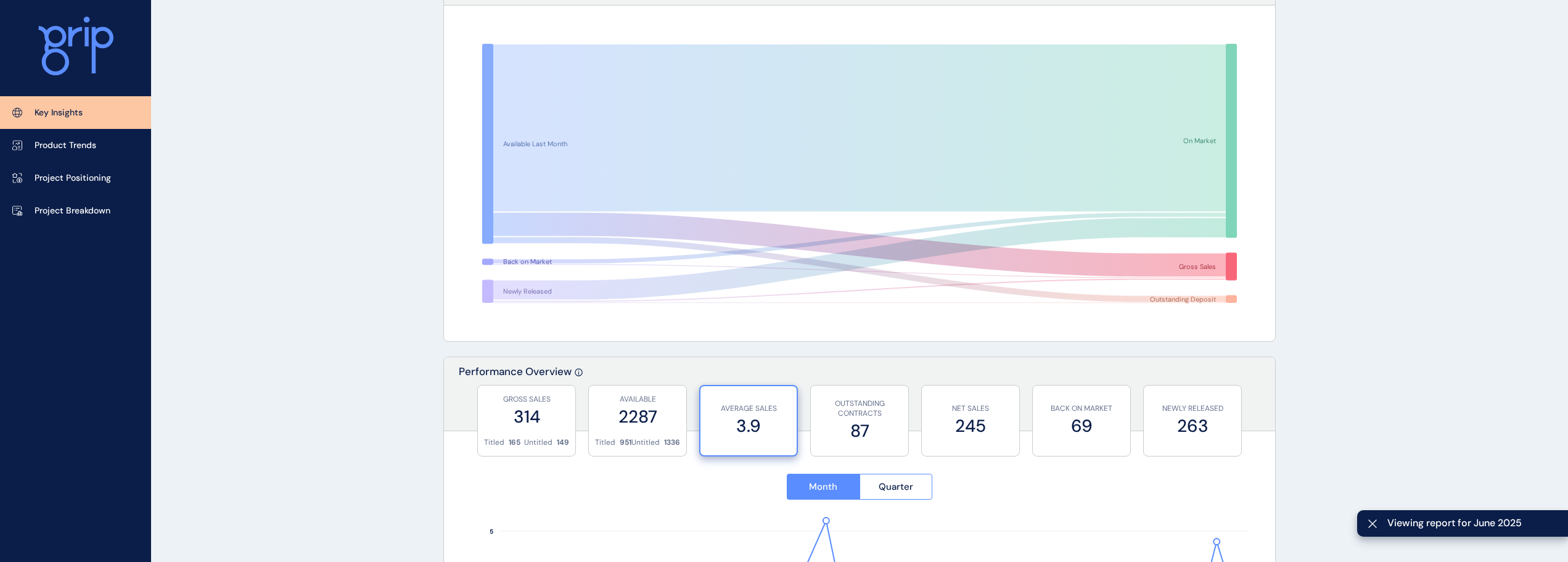 click on "Month Quarter Jul ’23 Aug ’23 Sep ’23 Oct ’23 Nov ’23 Dec ’23 Jan ’24 Feb ’24 Mar ’24 Apr ’24 May ’24 Jun ’24 Jul ’24 Aug ’24 Sep ’24 Oct ’24 Nov ’24 Dec ’24 Jan ’25 Feb ’25 Mar ’25 Apr ’25 May ’25 Jun ’25 MONTH 2 3 4 5 COUNT 2 year average" at bounding box center (860, 676) 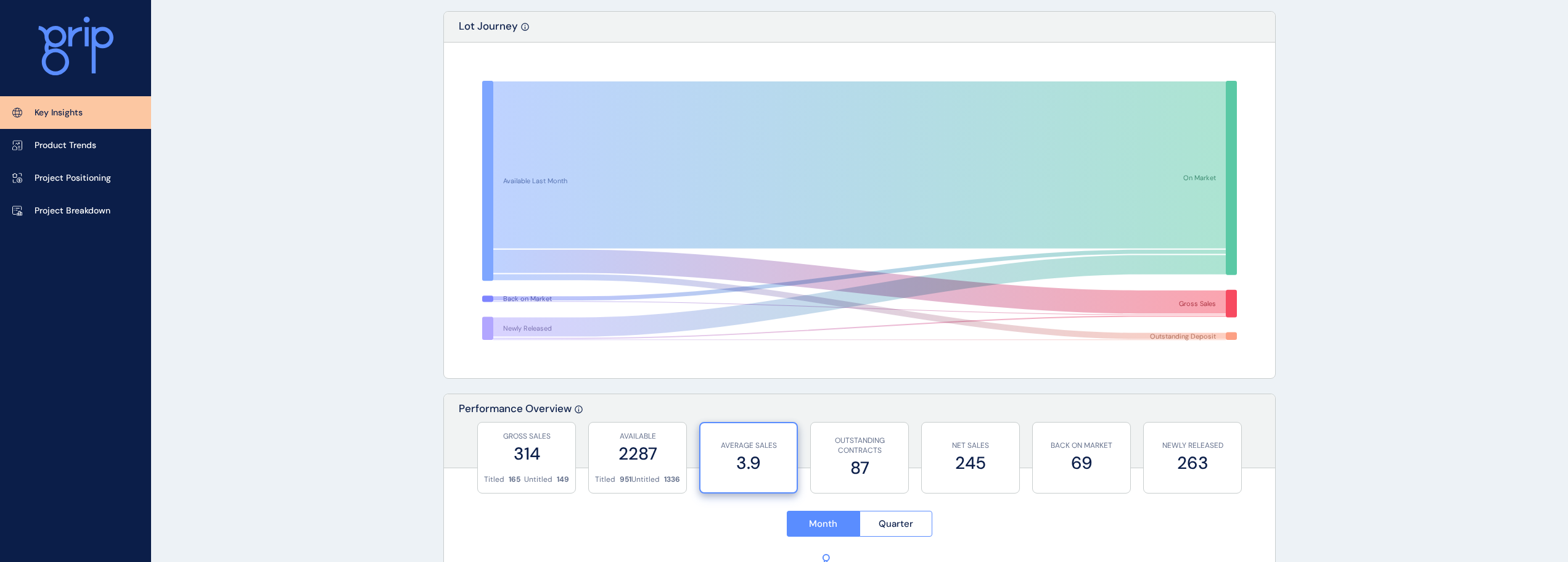 scroll, scrollTop: 0, scrollLeft: 0, axis: both 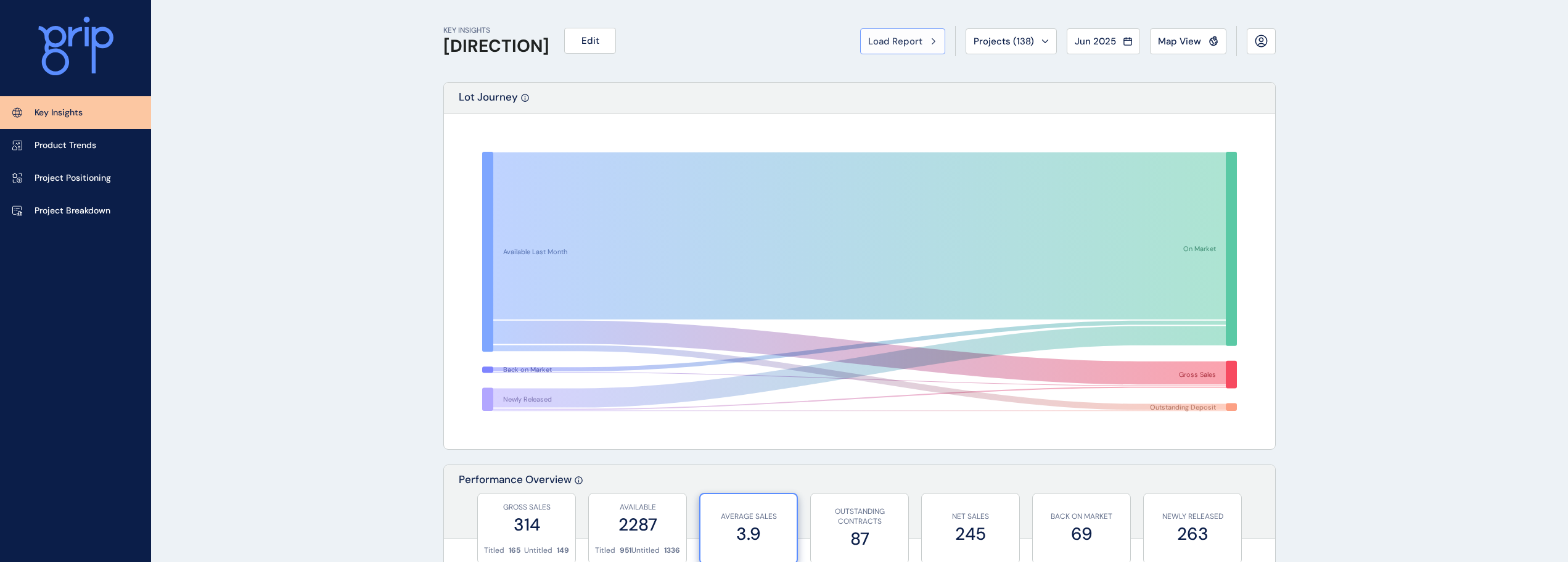 click on "Load Report" at bounding box center [895, 41] 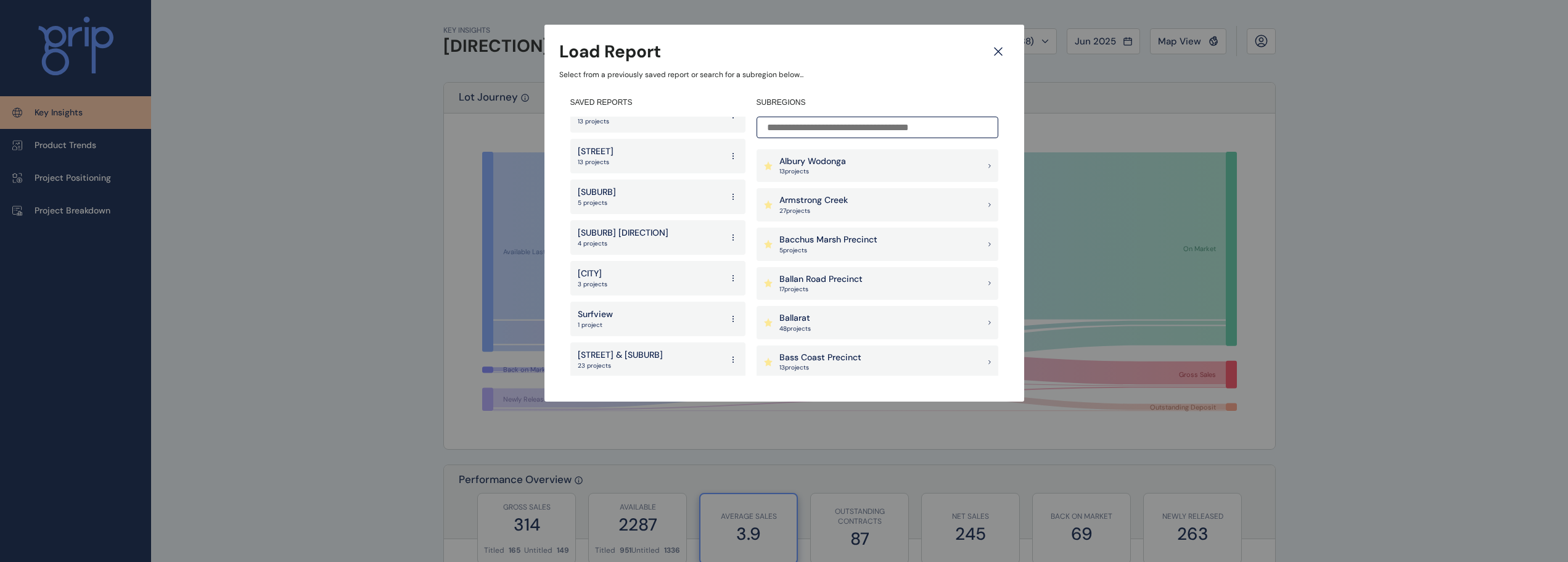 scroll, scrollTop: 2056, scrollLeft: 0, axis: vertical 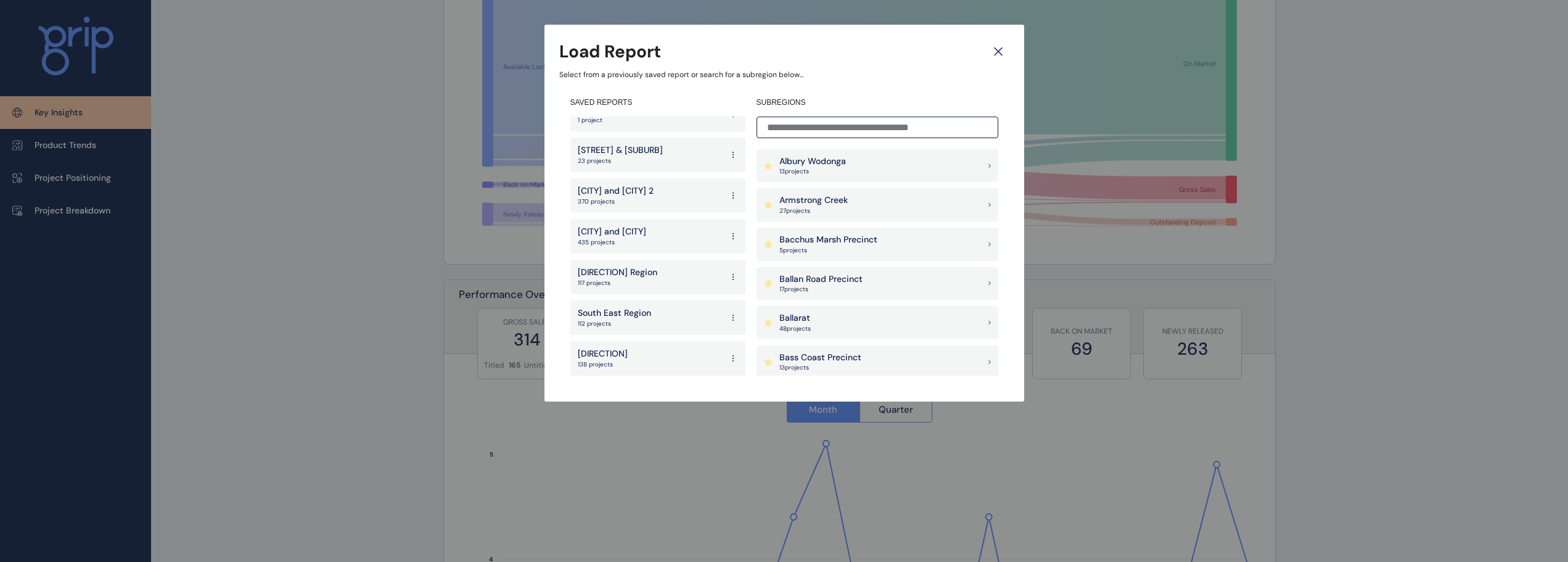 click on "South East Region" at bounding box center [614, 313] 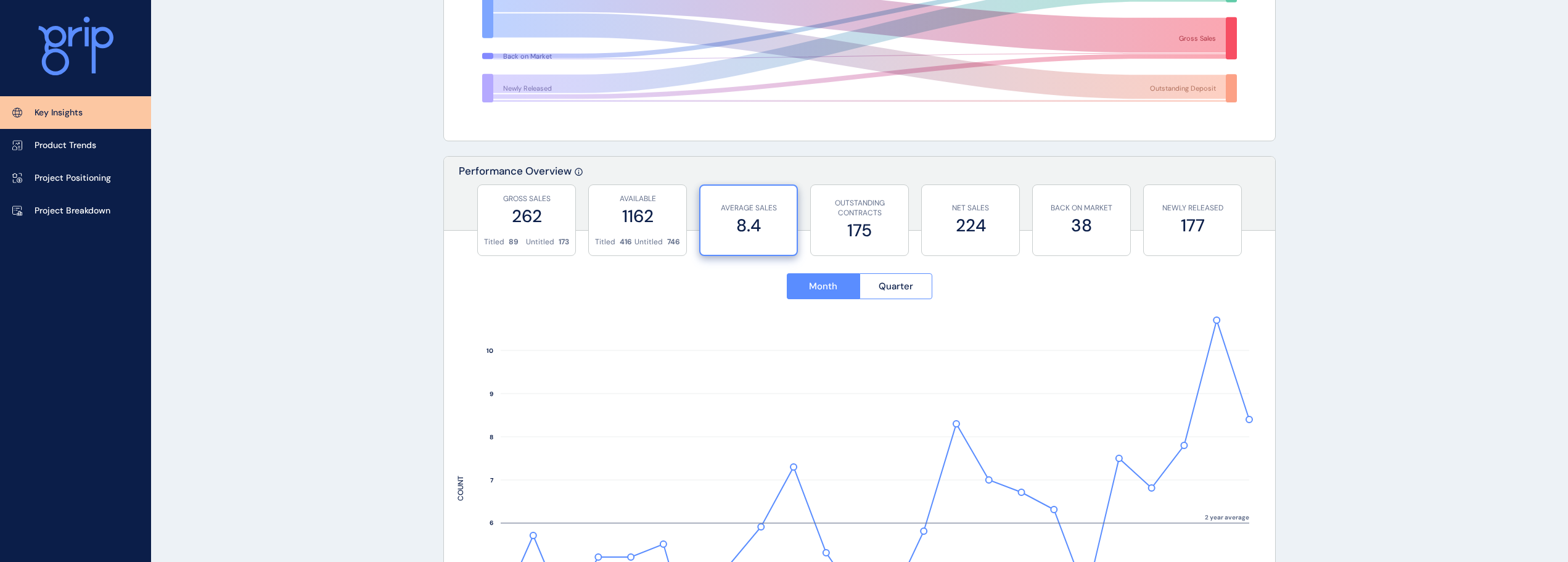 scroll, scrollTop: 0, scrollLeft: 0, axis: both 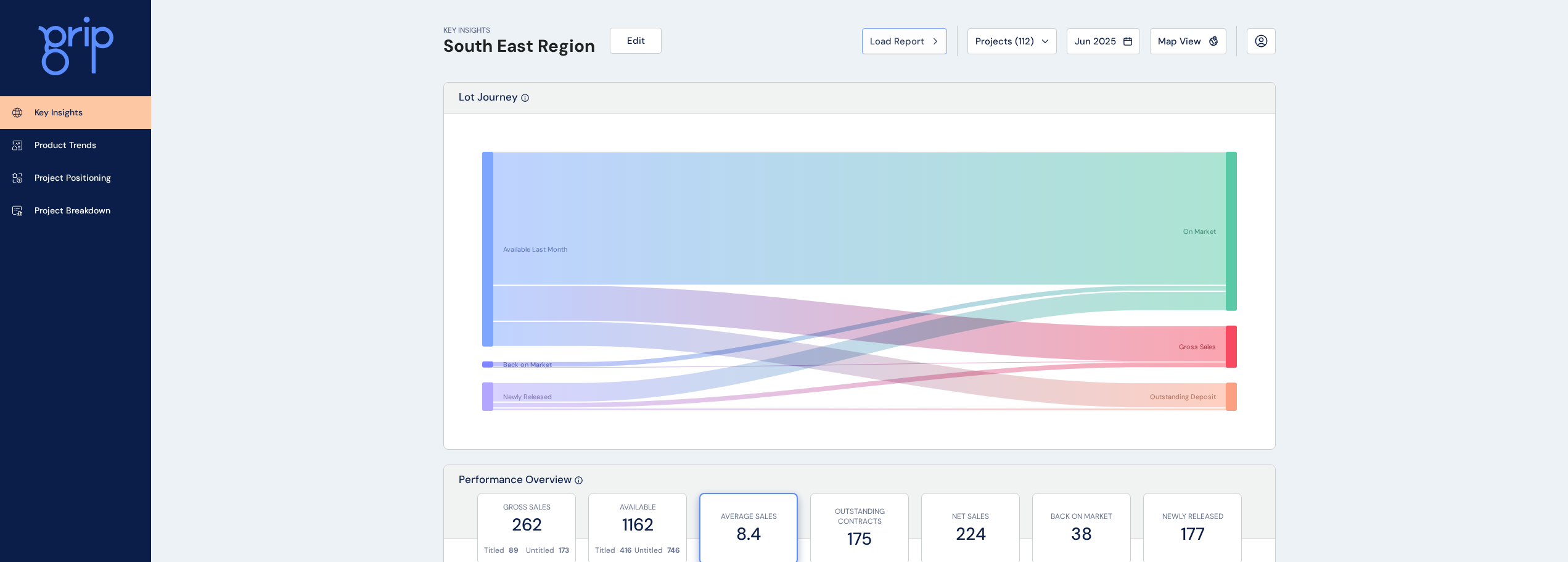 click on "Load Report" at bounding box center (897, 41) 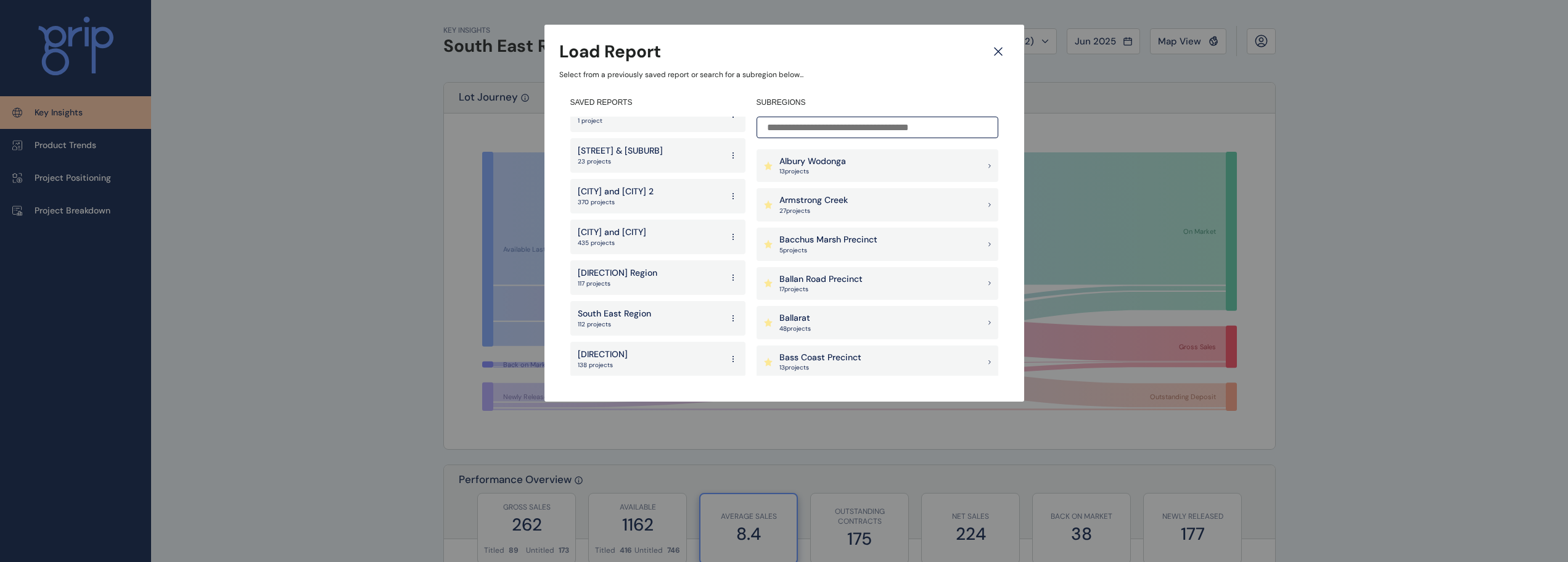 scroll, scrollTop: 2056, scrollLeft: 0, axis: vertical 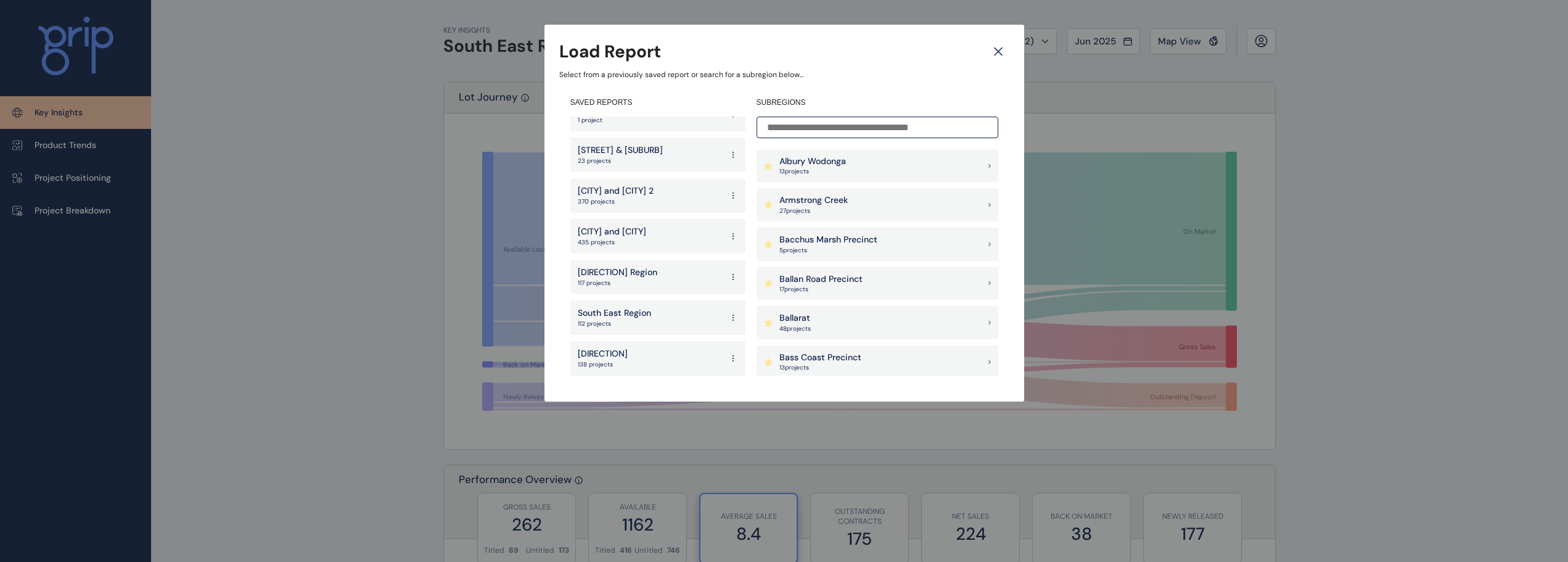click on "North Region" at bounding box center (617, 273) 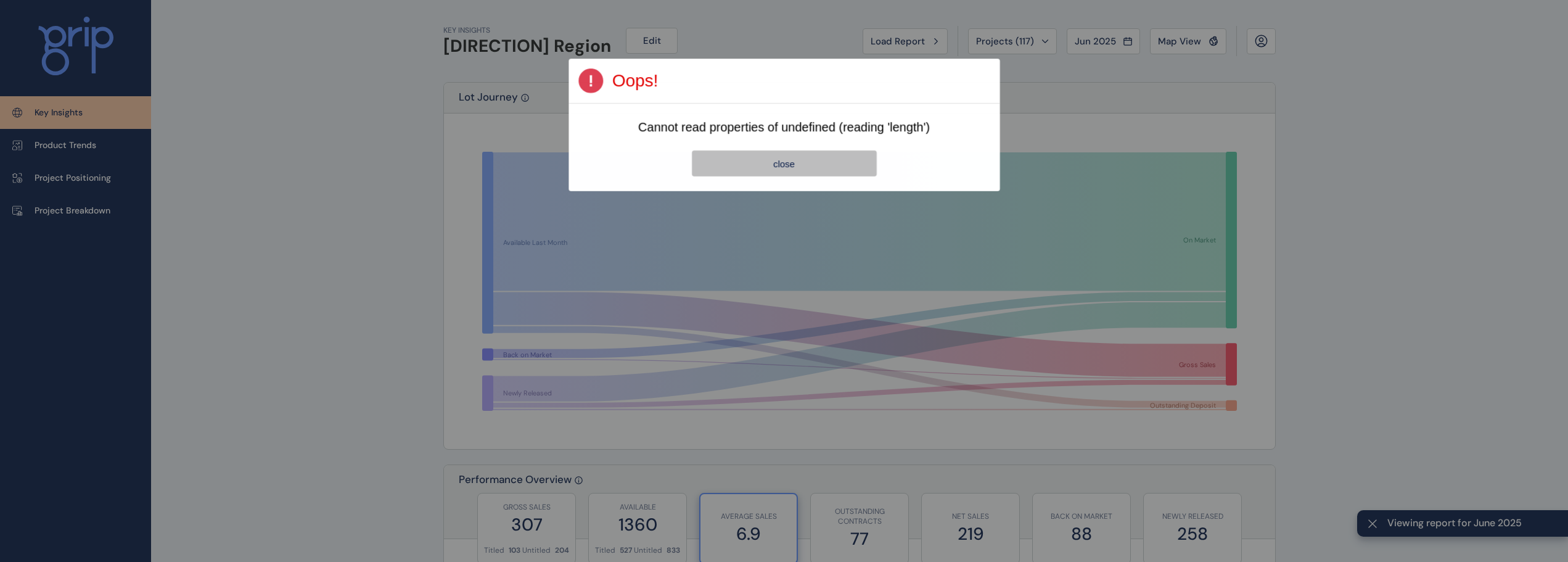 click on "close" at bounding box center (784, 163) 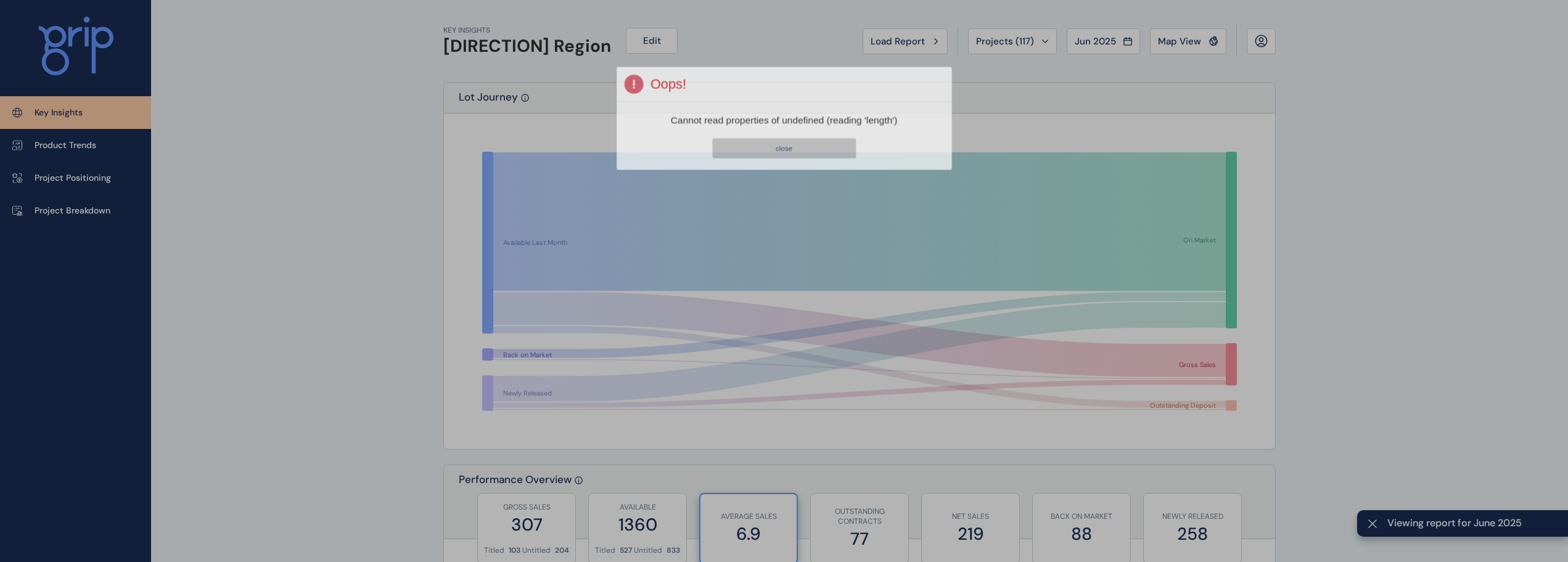 click on "KEY INSIGHTS North Region Edit Load Report Projects ( 117 ) Jun 2025 2025 < > Jan No report is available for this period. New months are usually published 5 business days after the month start. Feb No report is available for this period. New months are usually published 5 business days after the month start. Mar No report is available for this period. New months are usually published 5 business days after the month start. Apr No report is available for this period. New months are usually published 5 business days after the month start. May No report is available for this period. New months are usually published 5 business days after the month start. Jun No report is available for this period. New months are usually published 5 business days after the month start. Jul No report is available for this period. New months are usually published 5 business days after the month start. Aug No report is available for this period. New months are usually published 5 business days after the month start. Sep Oct Nov Dec 77" at bounding box center (784, 1299) 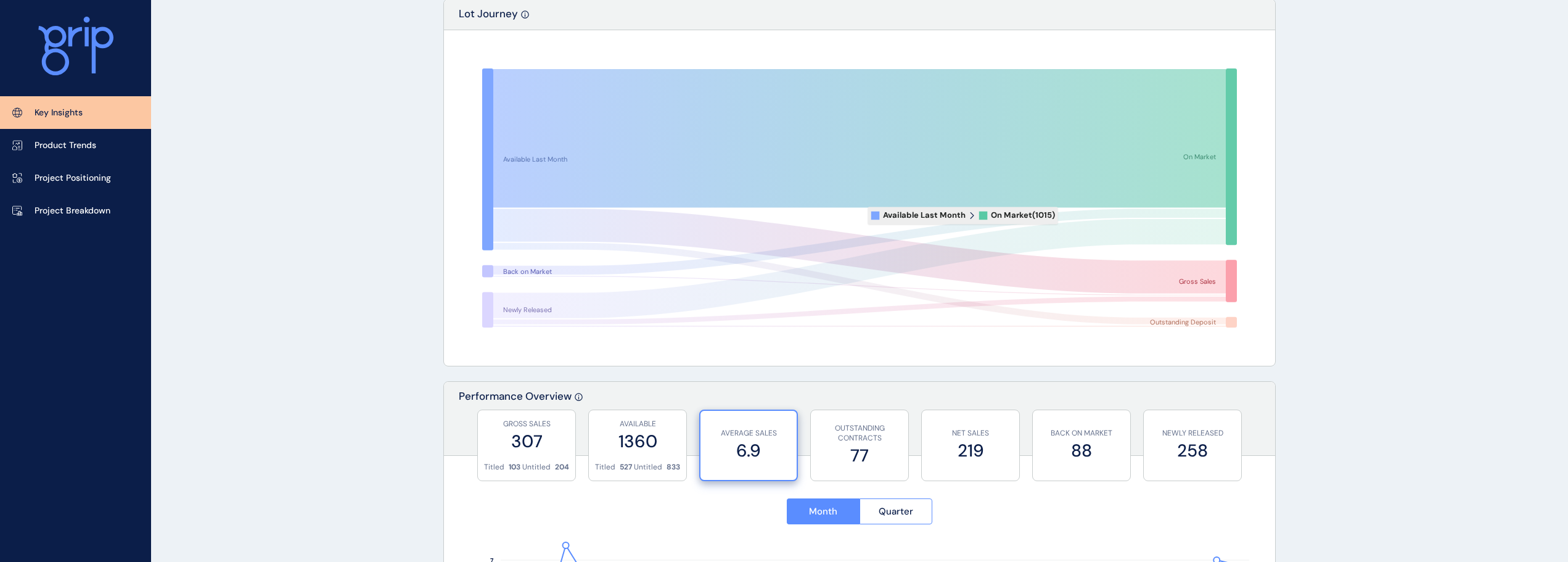 scroll, scrollTop: 0, scrollLeft: 0, axis: both 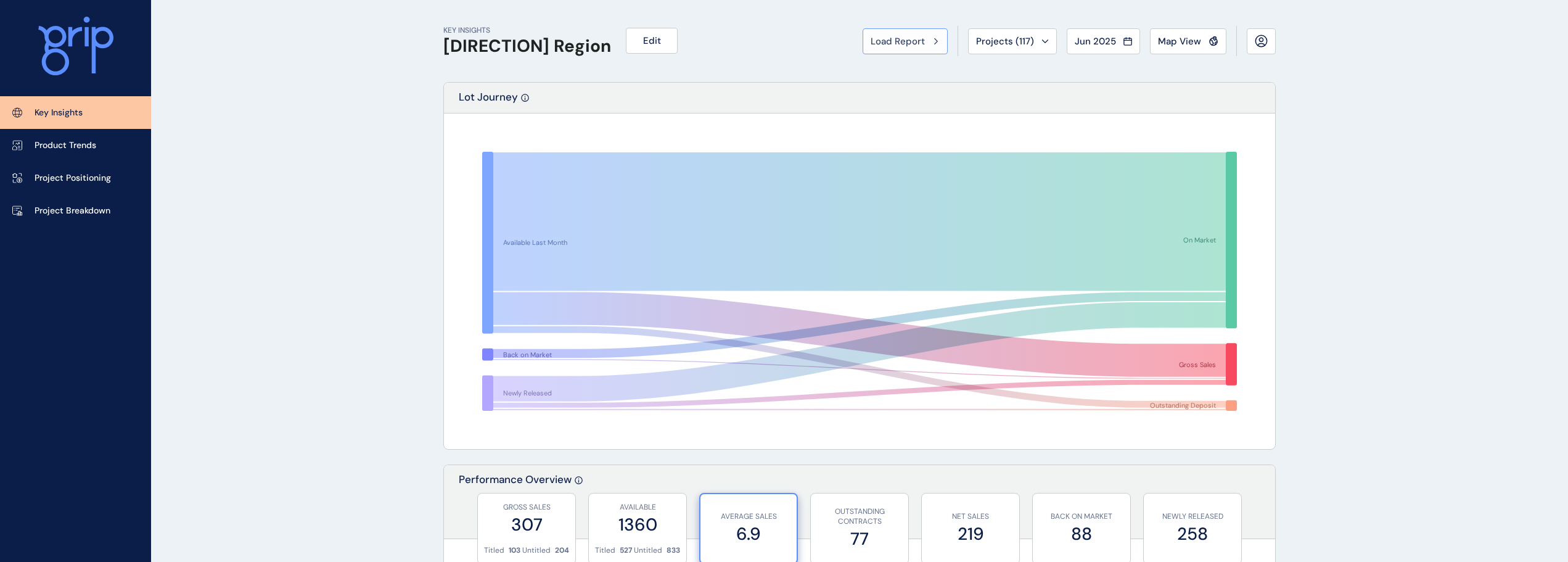 click on "Load Report" at bounding box center [898, 41] 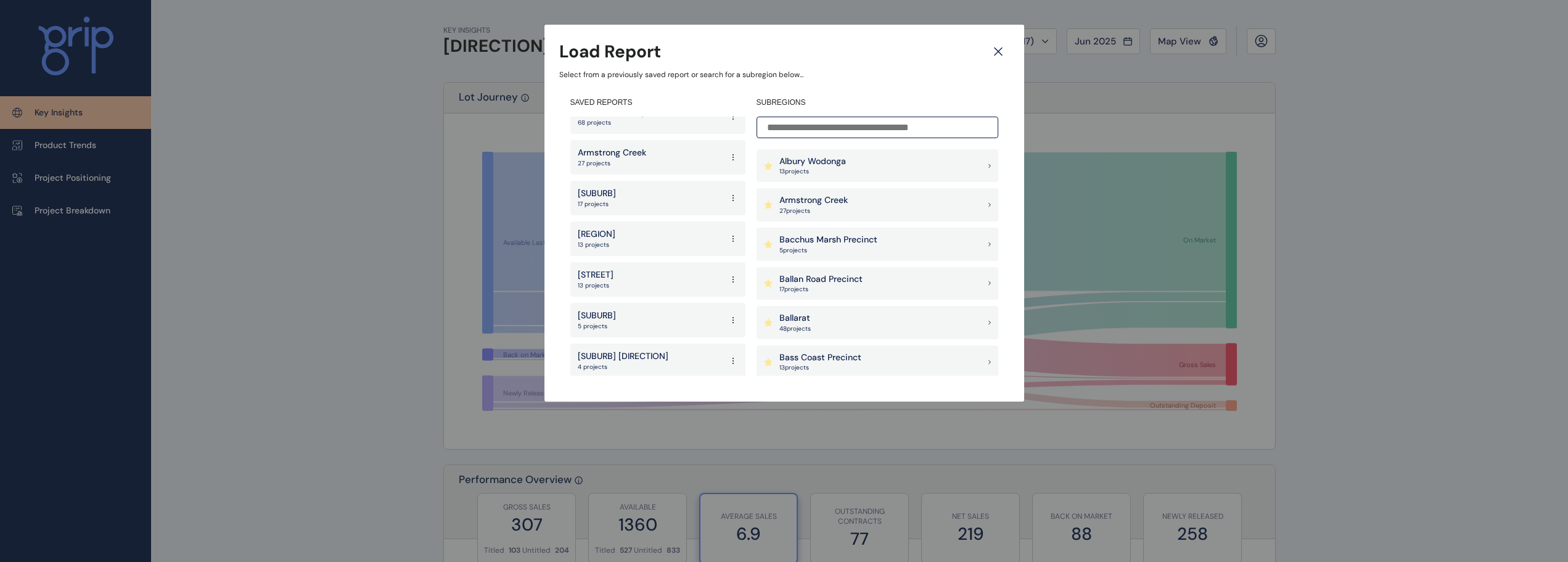 scroll, scrollTop: 1604, scrollLeft: 0, axis: vertical 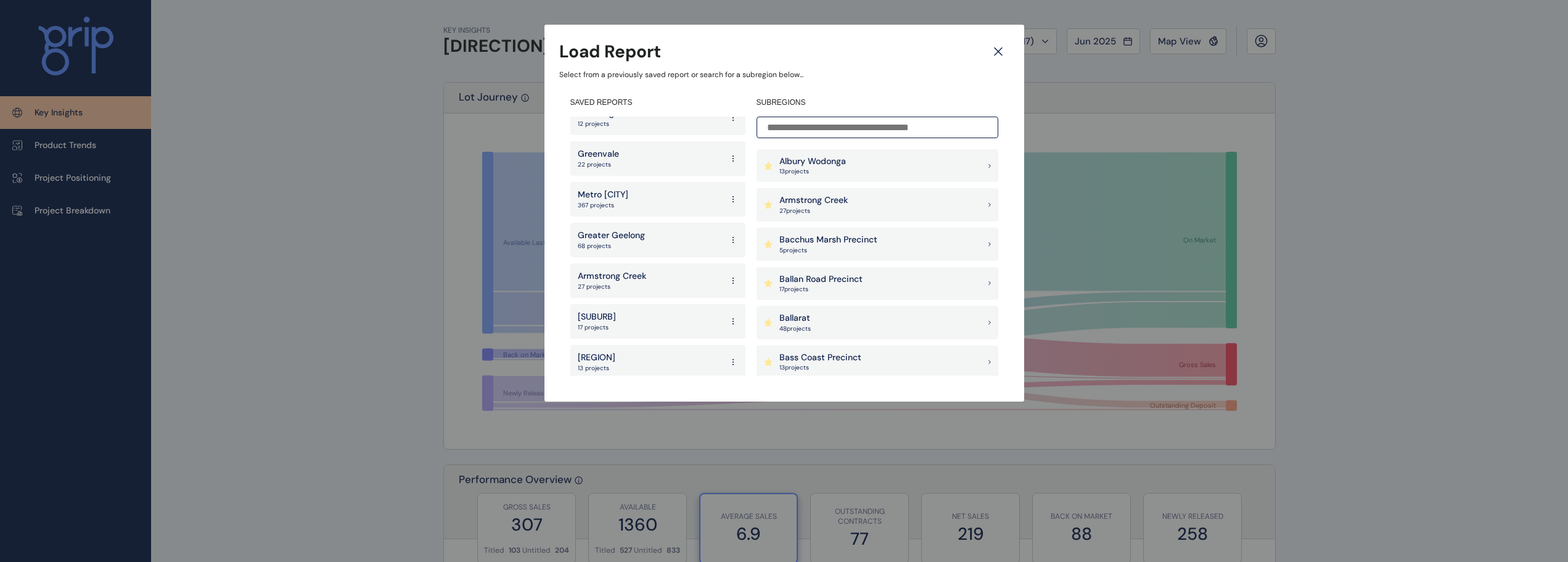 click on "Greater Geelong" at bounding box center [611, 236] 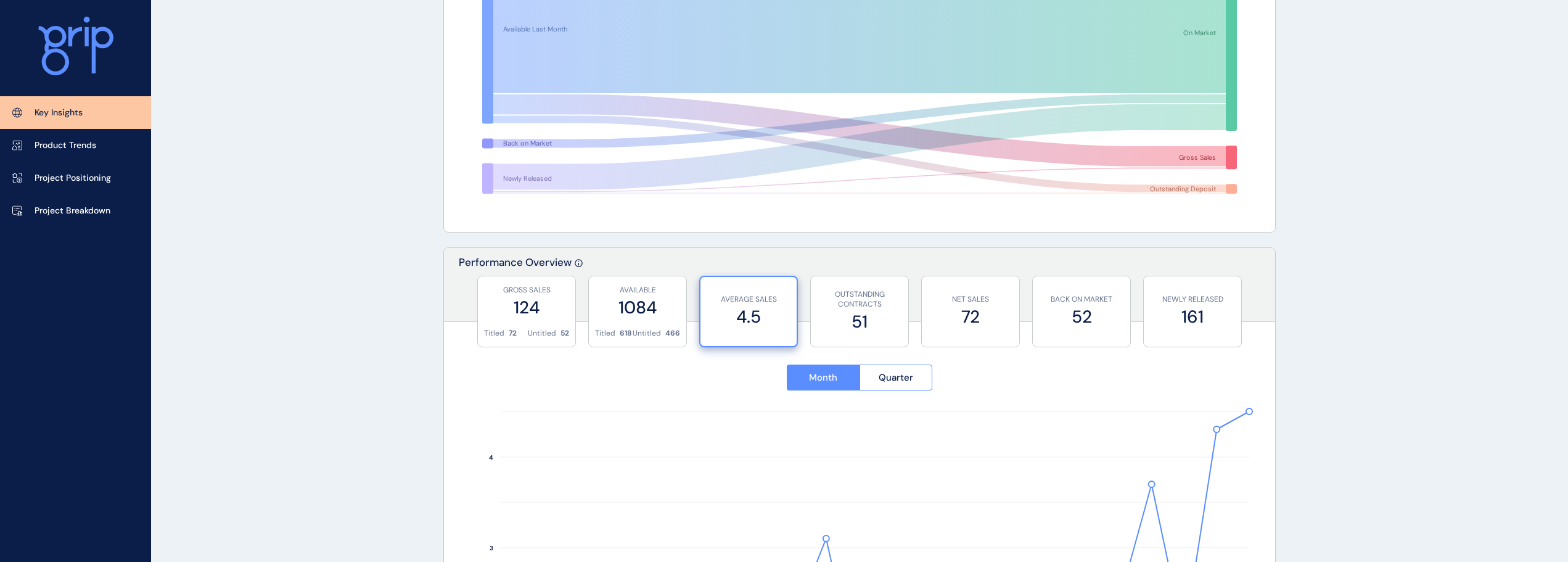 scroll, scrollTop: 0, scrollLeft: 0, axis: both 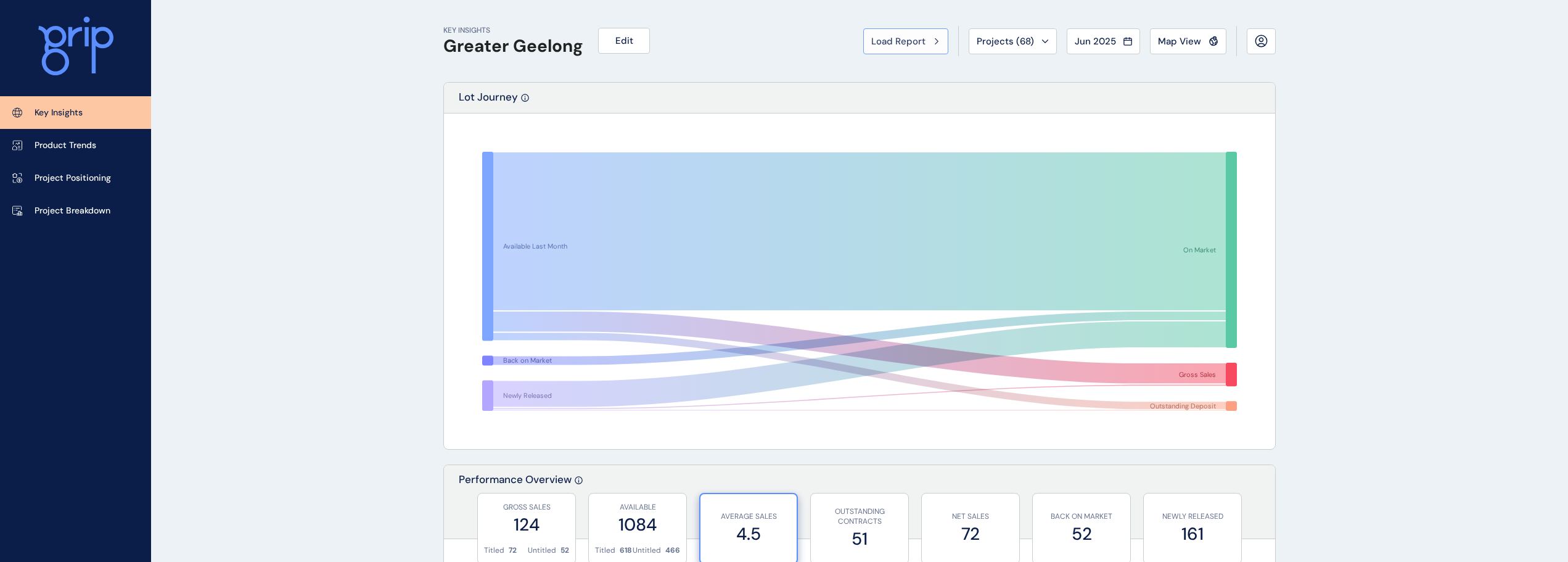 click on "Load Report" at bounding box center (906, 41) 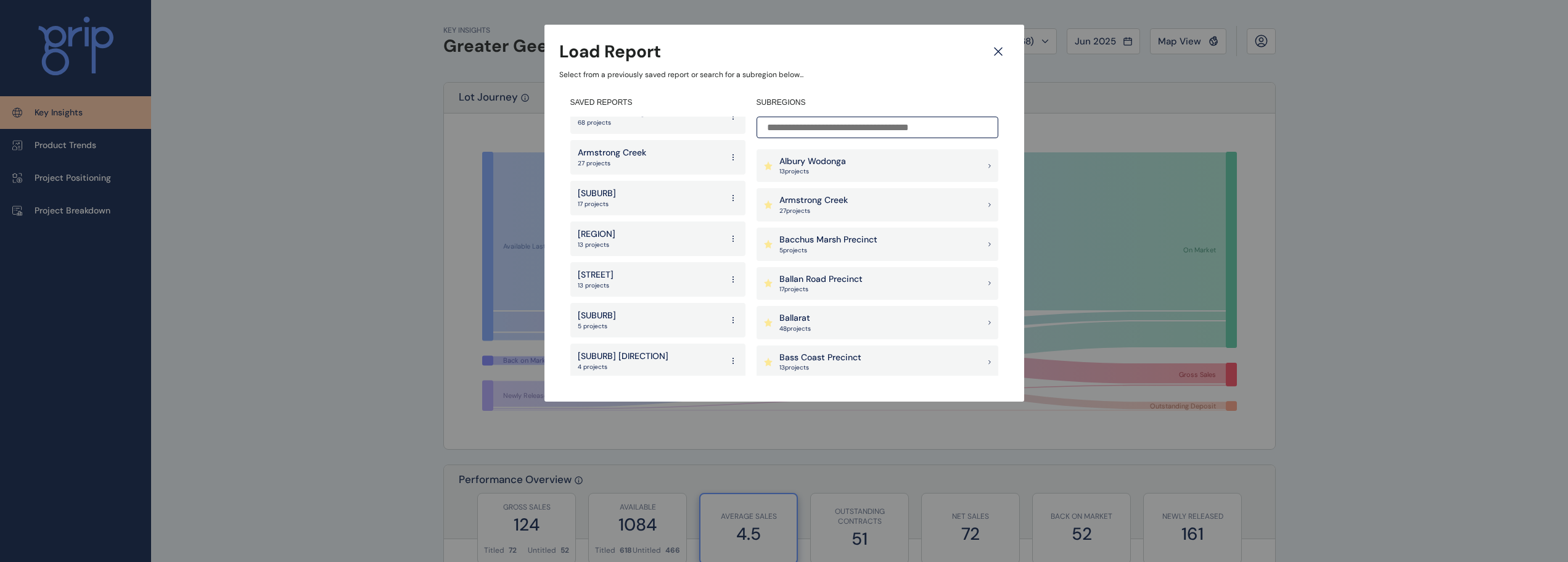 scroll, scrollTop: 2056, scrollLeft: 0, axis: vertical 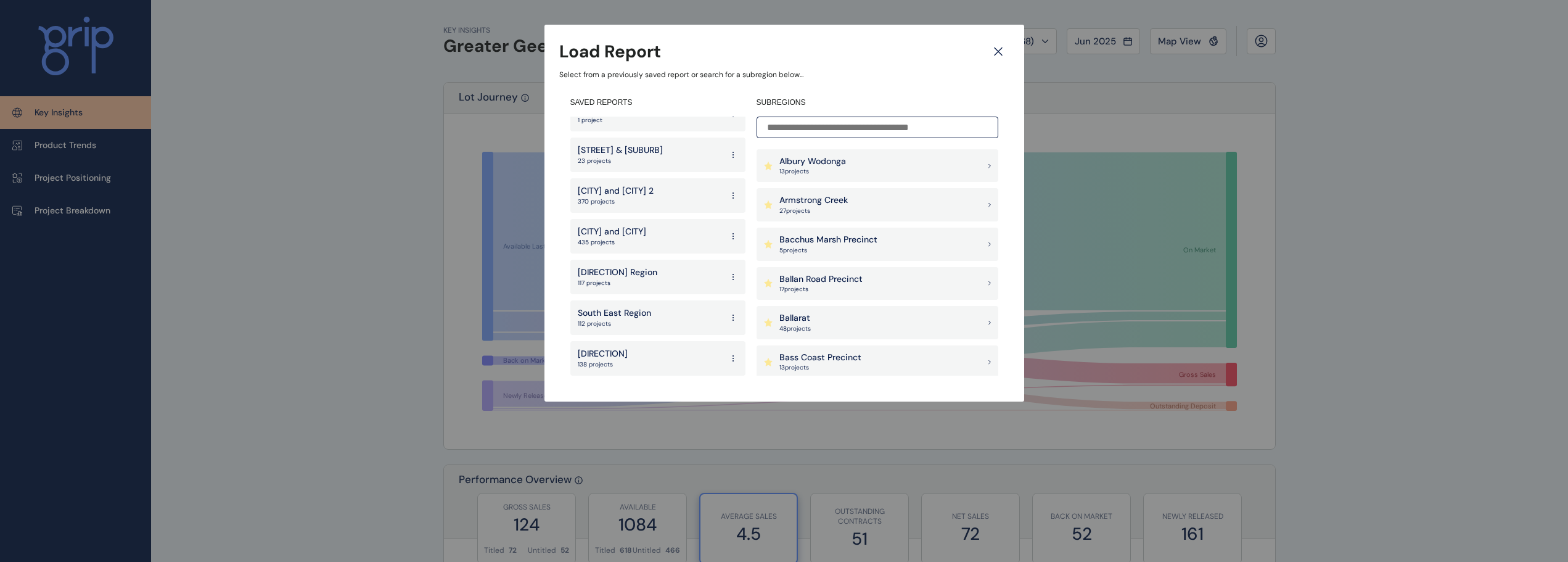 click on "North Region" at bounding box center [617, 273] 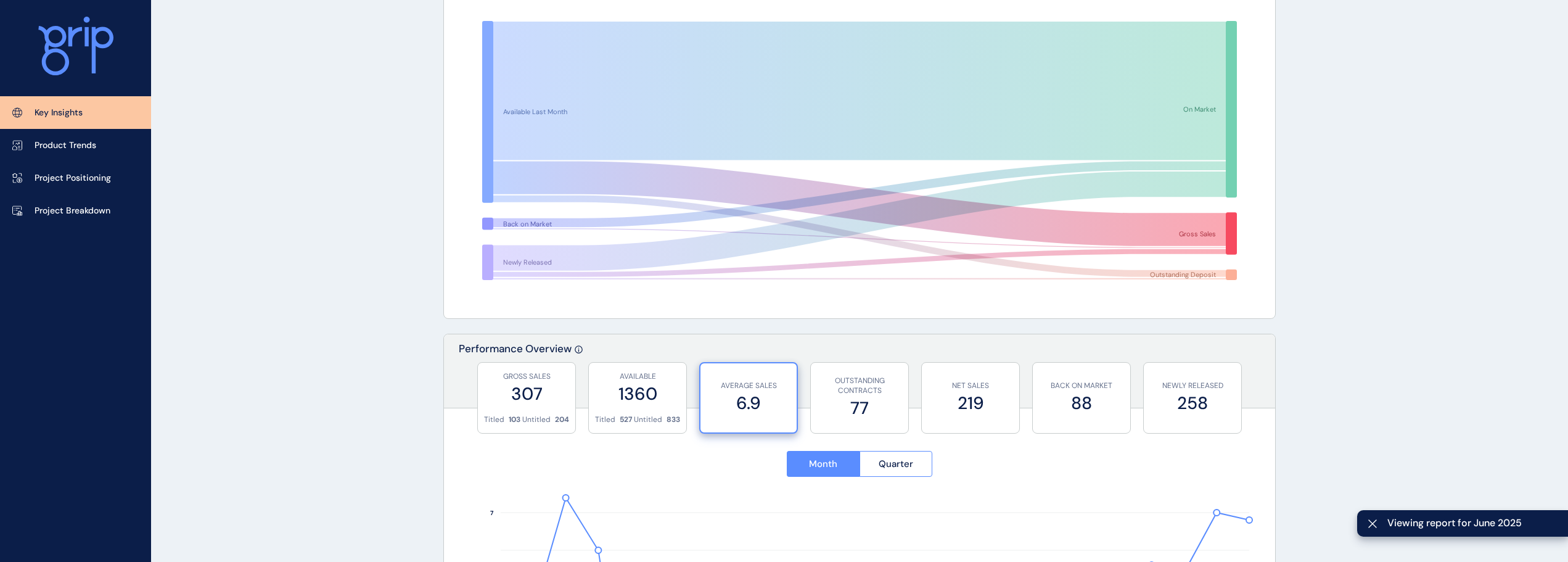 scroll, scrollTop: 370, scrollLeft: 0, axis: vertical 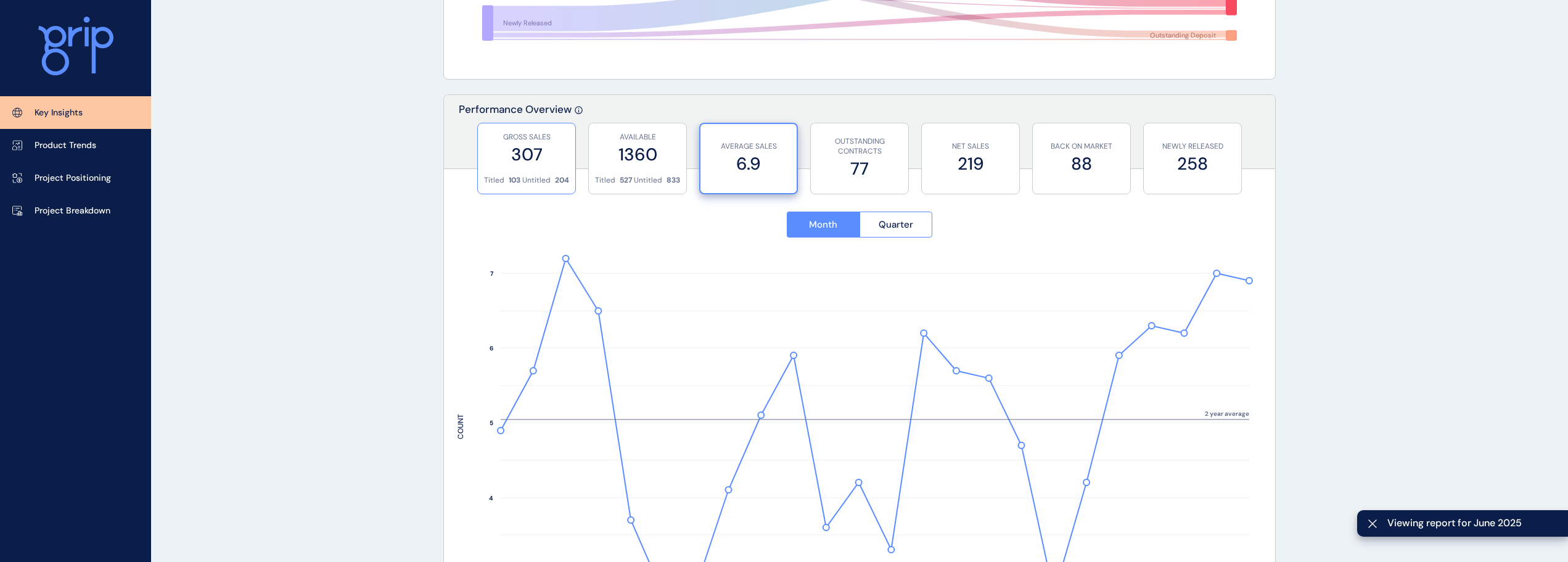 click on "GROSS SALES 307" at bounding box center (527, 149) 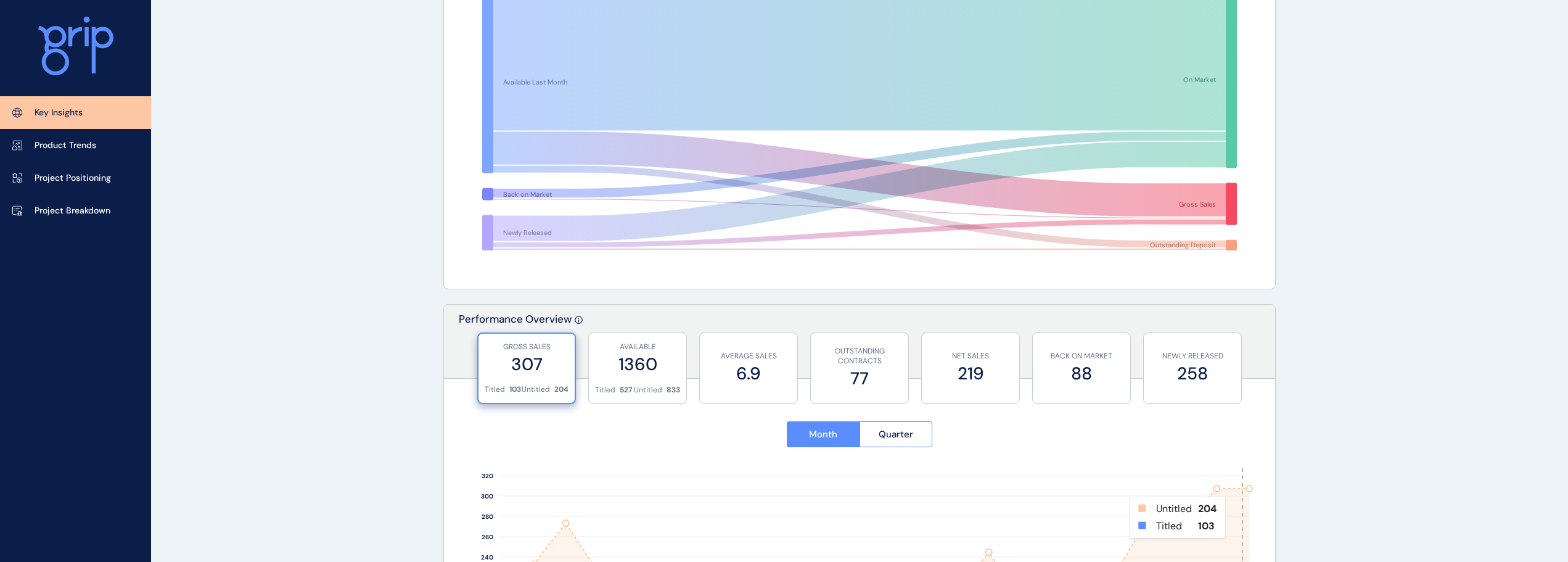 scroll, scrollTop: 0, scrollLeft: 0, axis: both 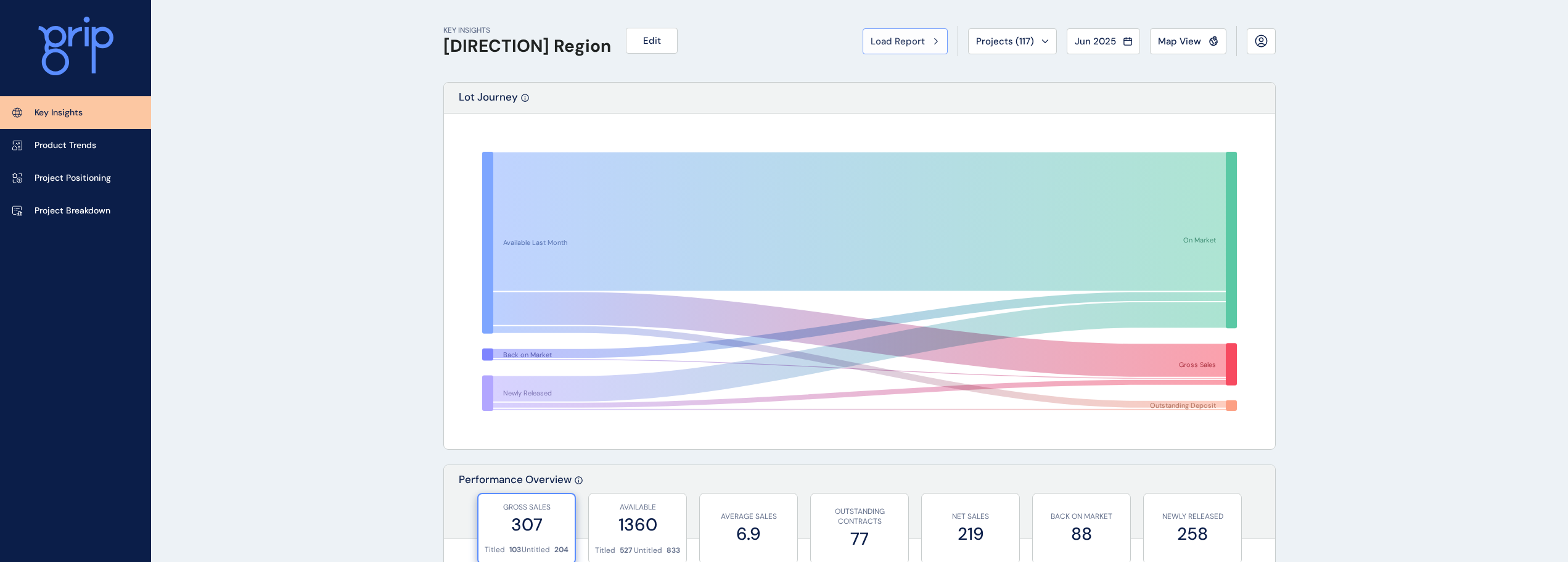 click on "Load Report" at bounding box center (898, 41) 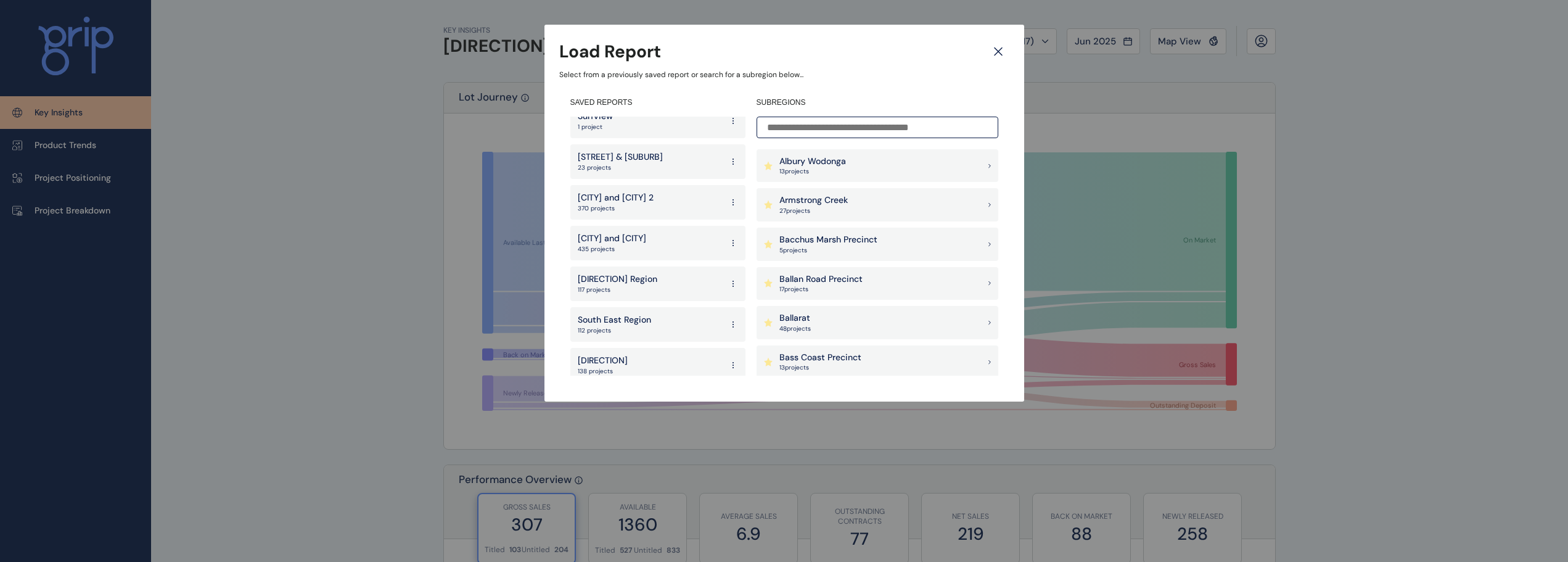 scroll, scrollTop: 2056, scrollLeft: 0, axis: vertical 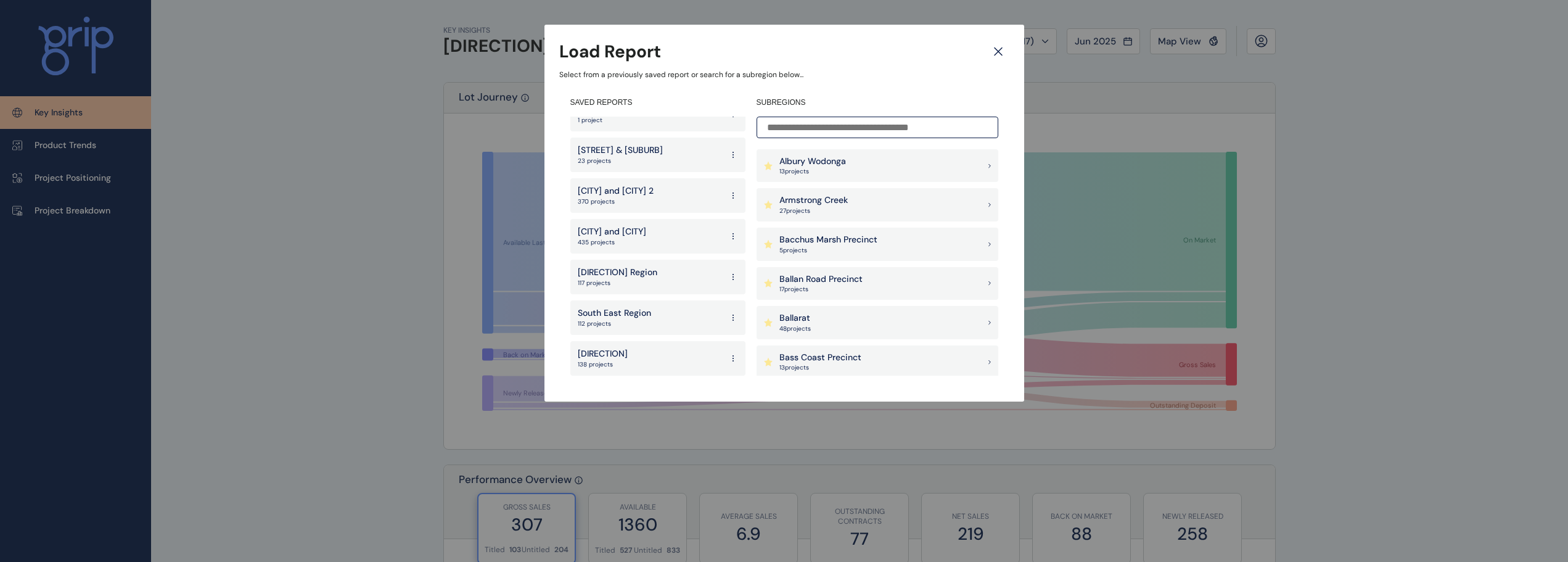 click on "West" at bounding box center [602, 354] 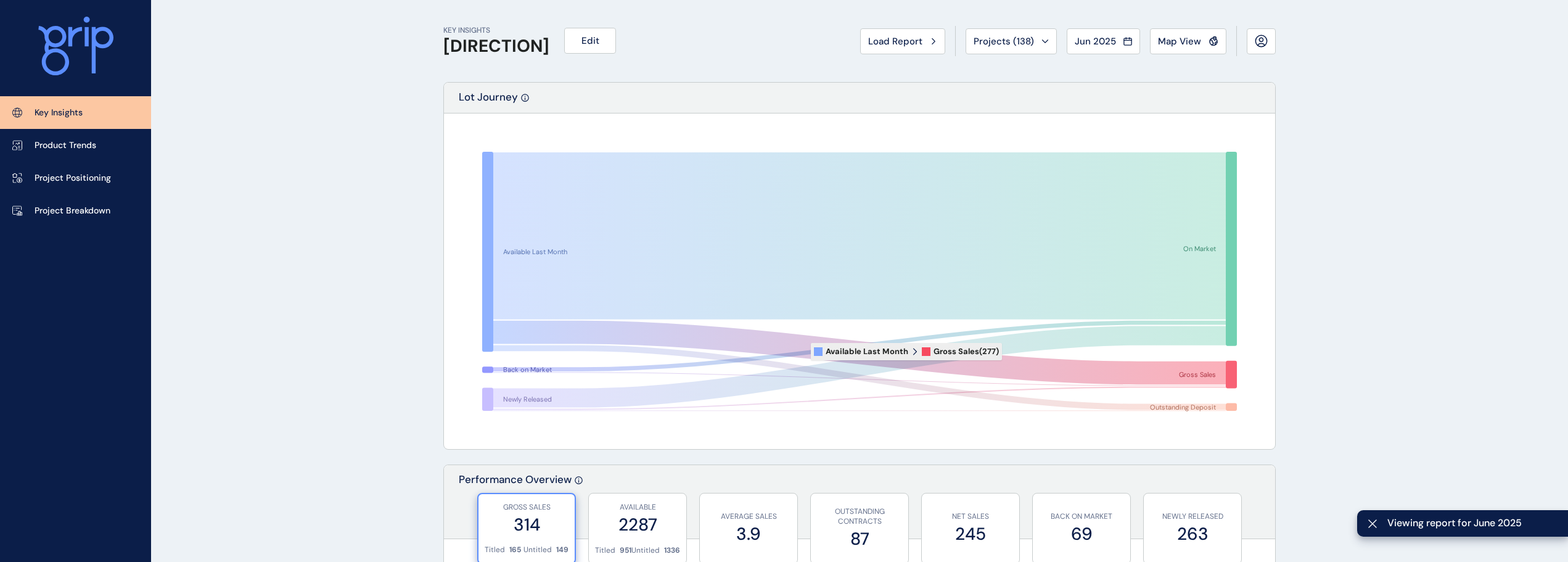 click 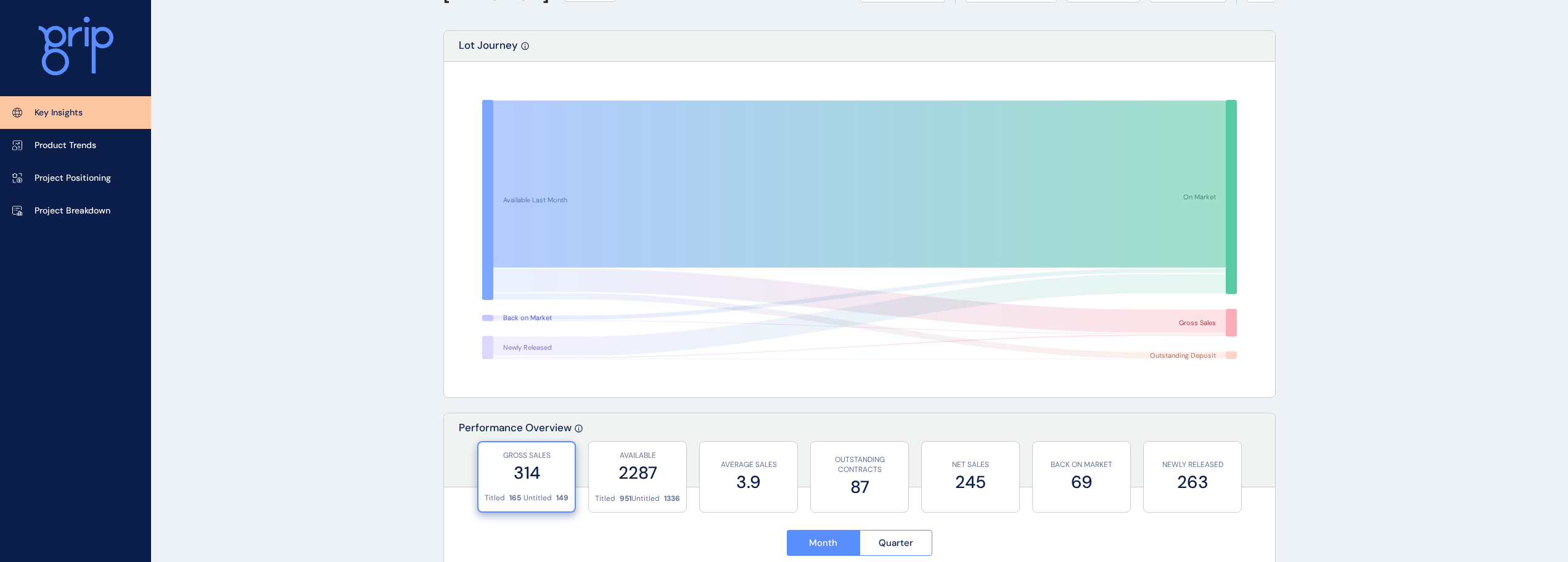 scroll, scrollTop: 0, scrollLeft: 0, axis: both 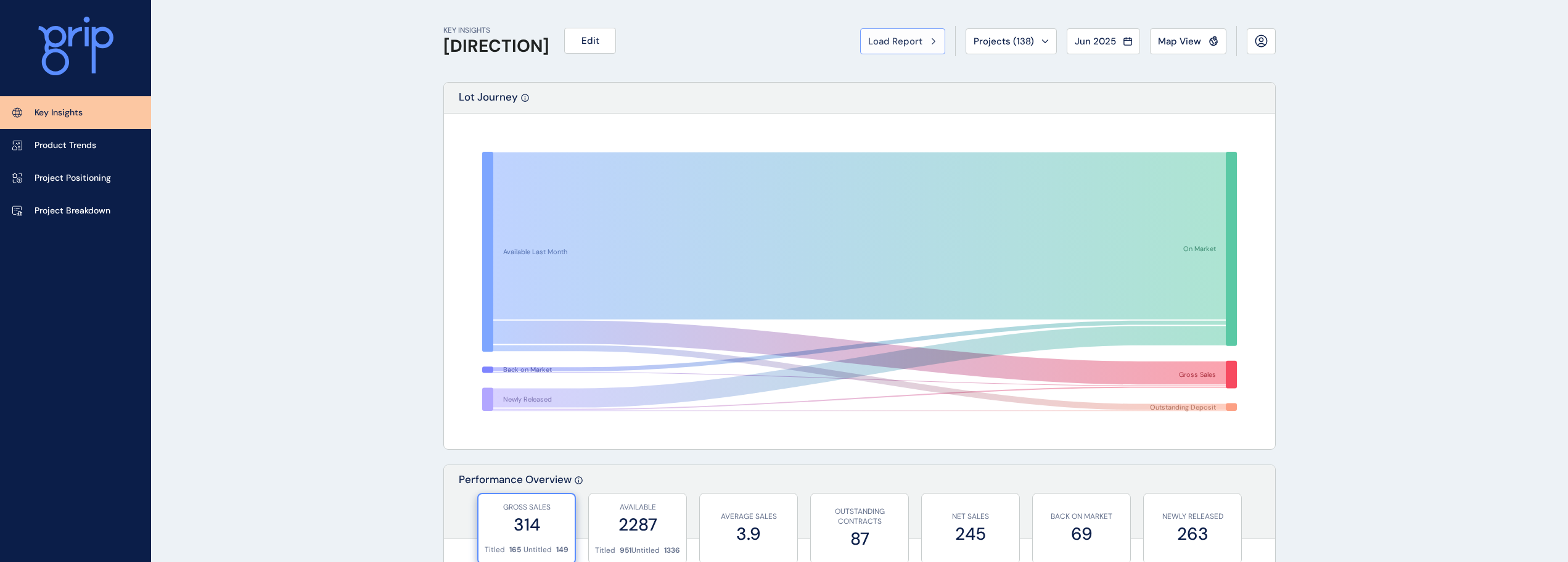 click on "Load Report" at bounding box center [895, 41] 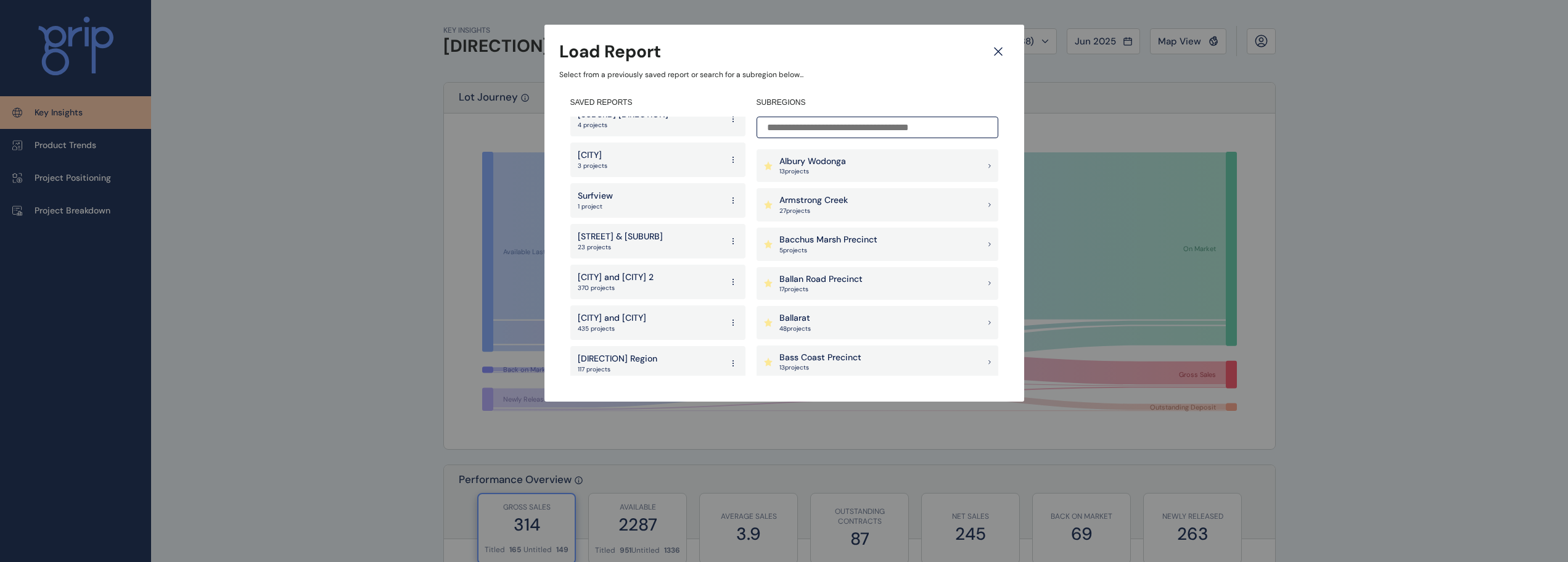 scroll, scrollTop: 2056, scrollLeft: 0, axis: vertical 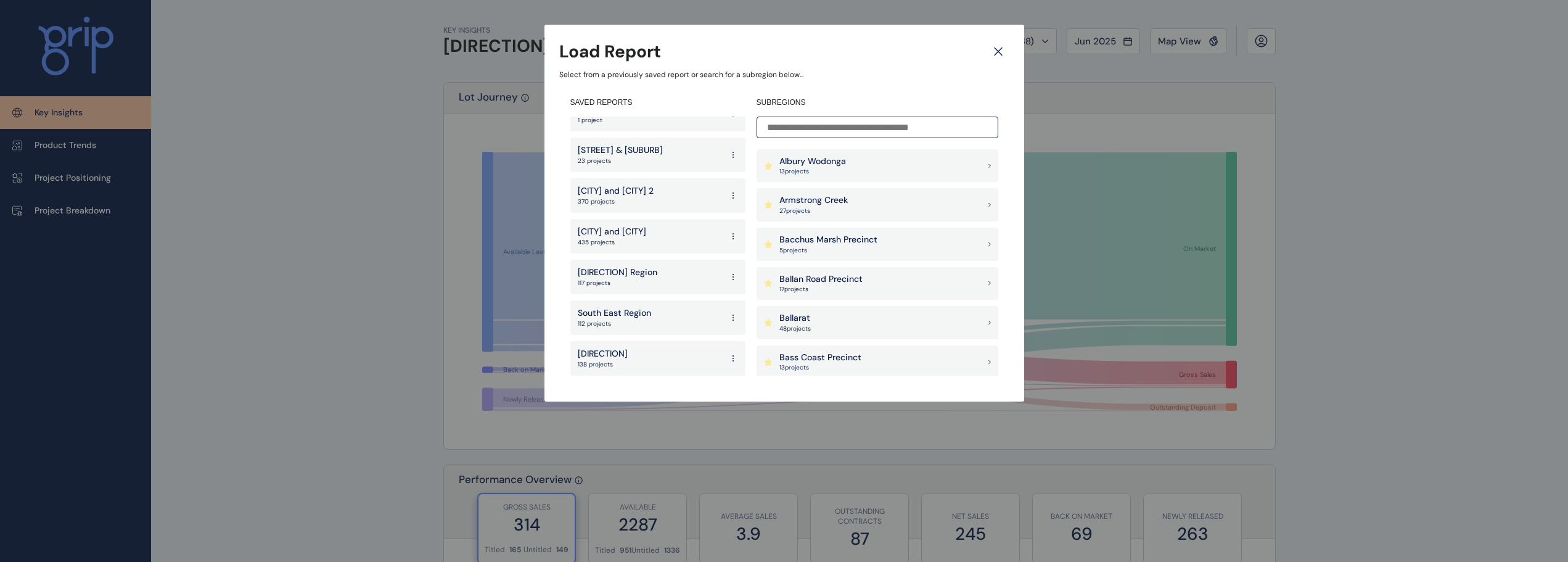 click on "South East Region" at bounding box center (614, 313) 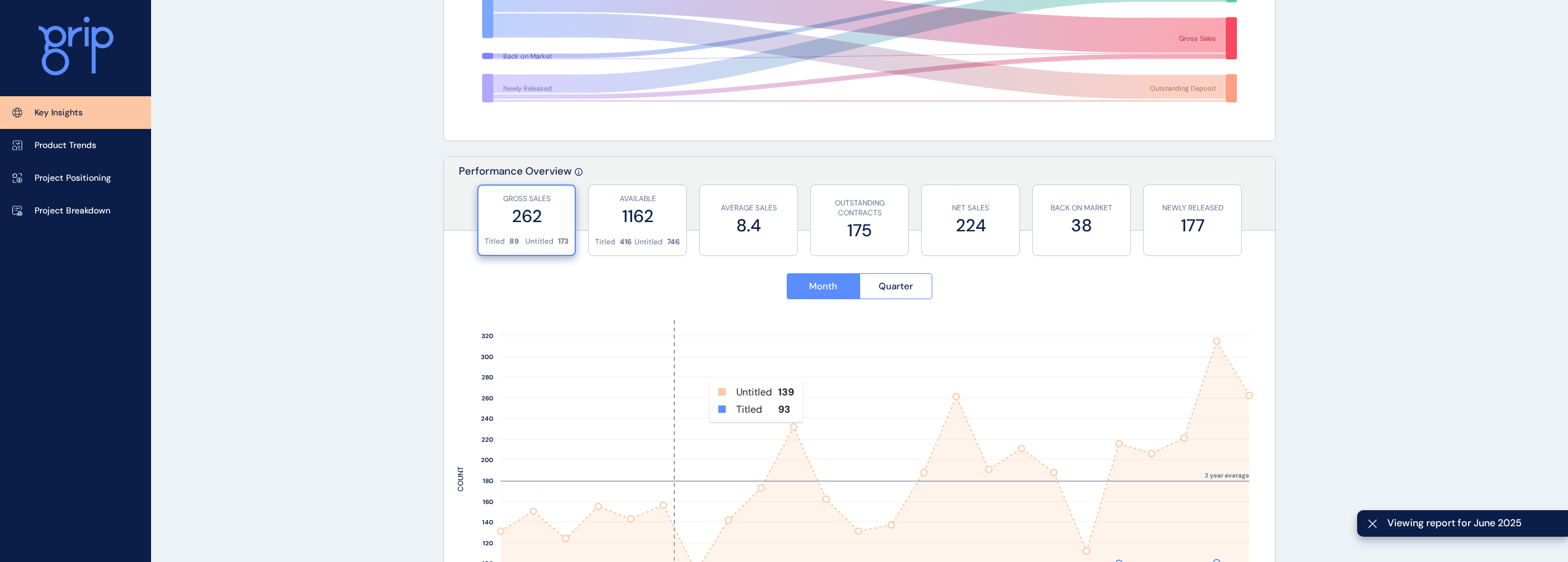 scroll, scrollTop: 494, scrollLeft: 0, axis: vertical 